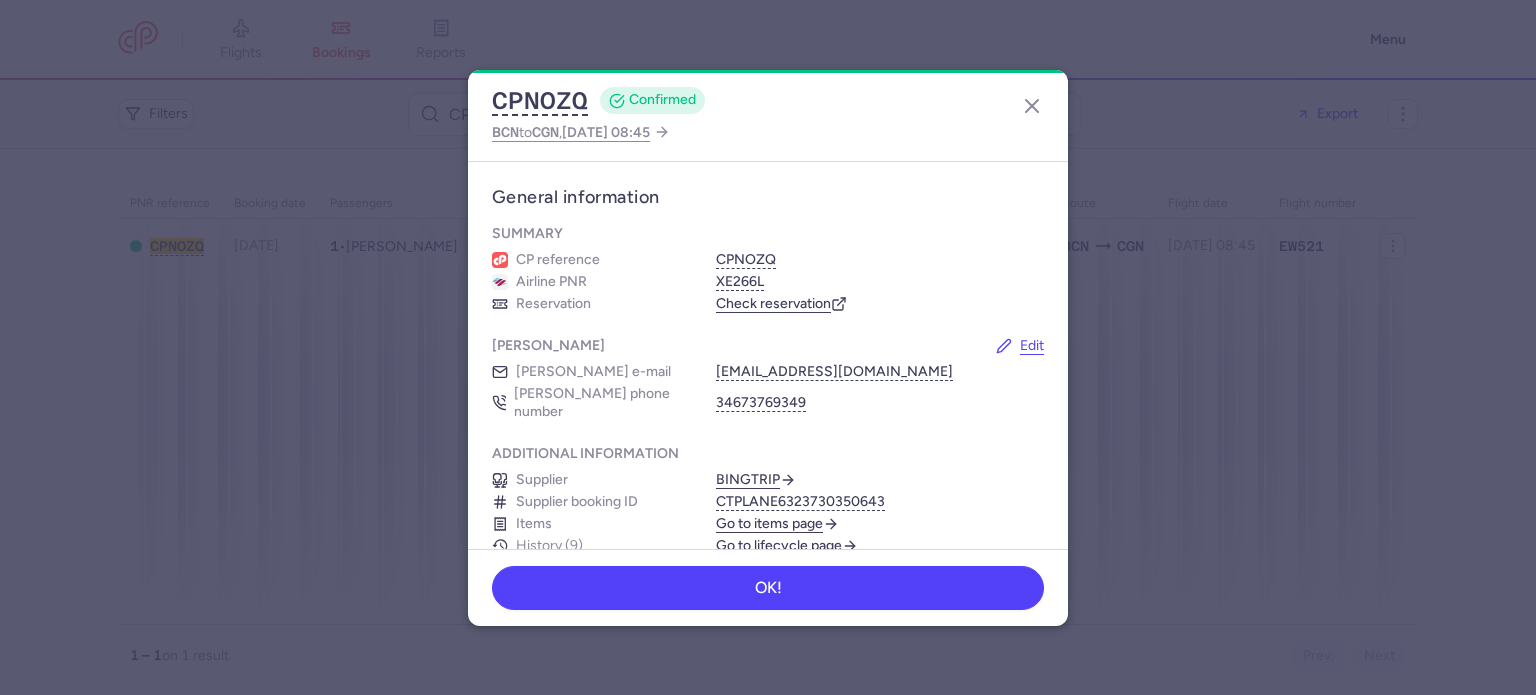 scroll, scrollTop: 0, scrollLeft: 0, axis: both 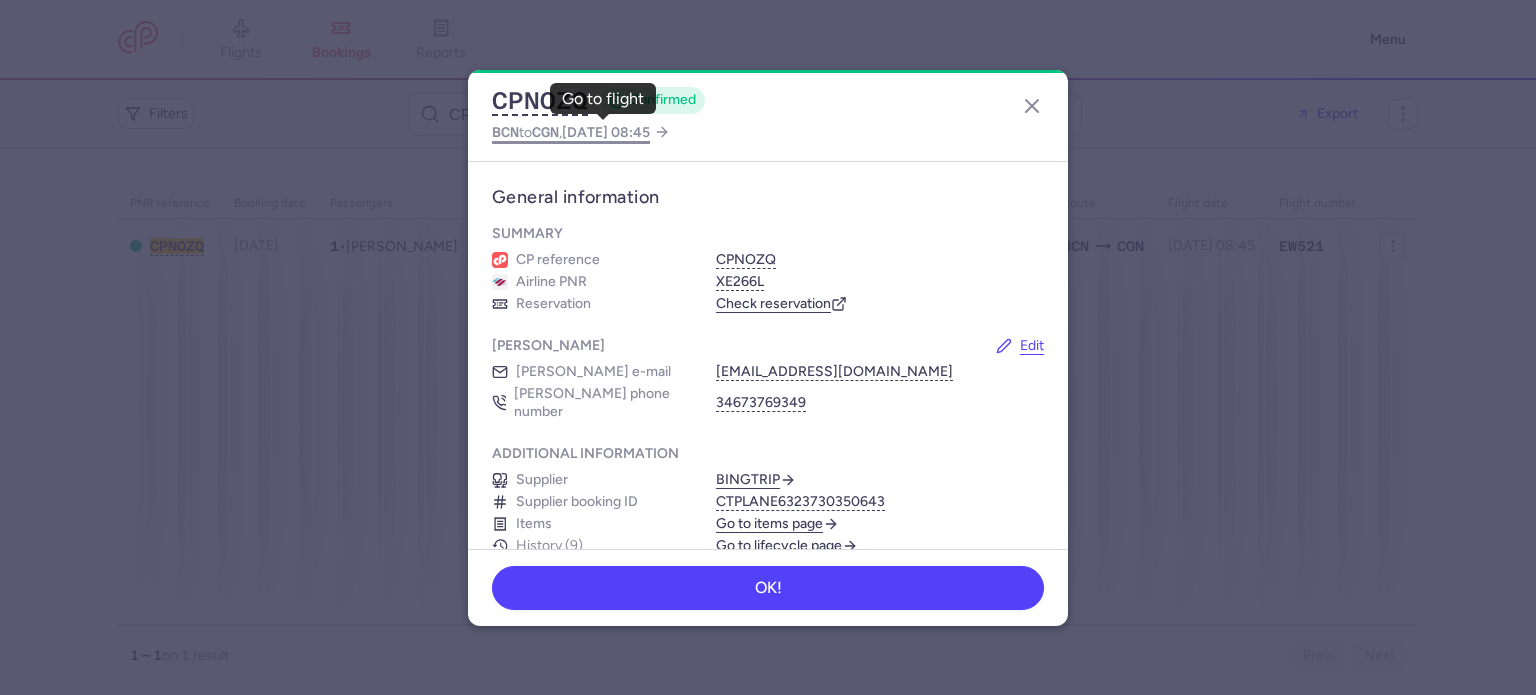 click on "CGN" at bounding box center [545, 132] 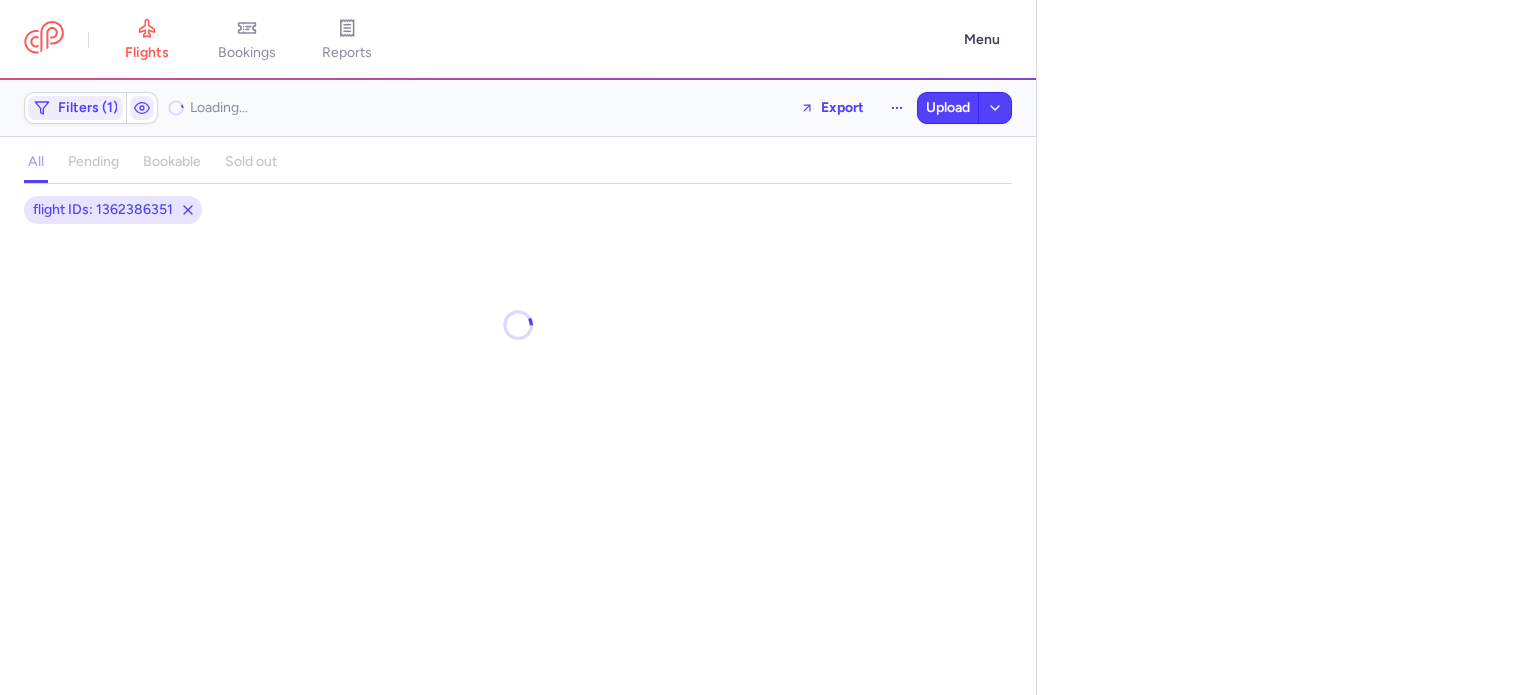 select on "days" 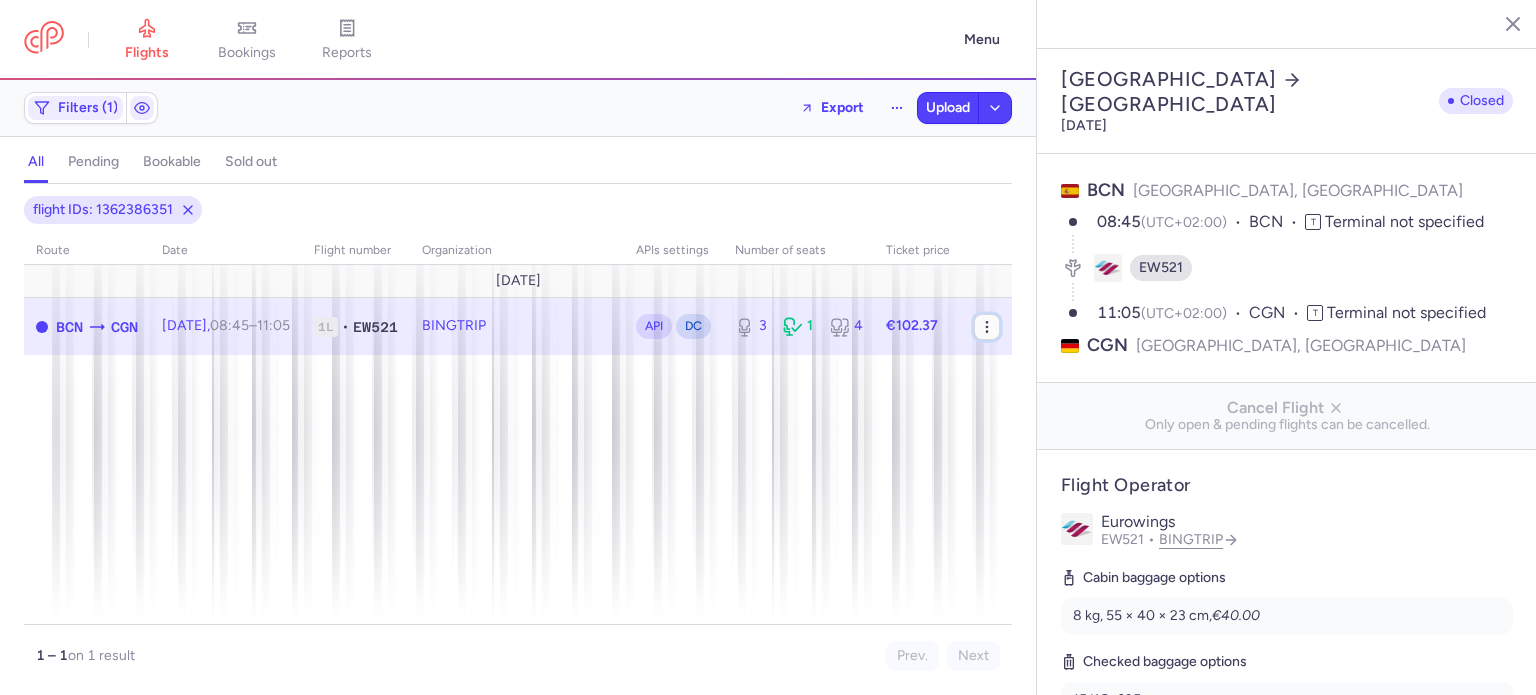 click 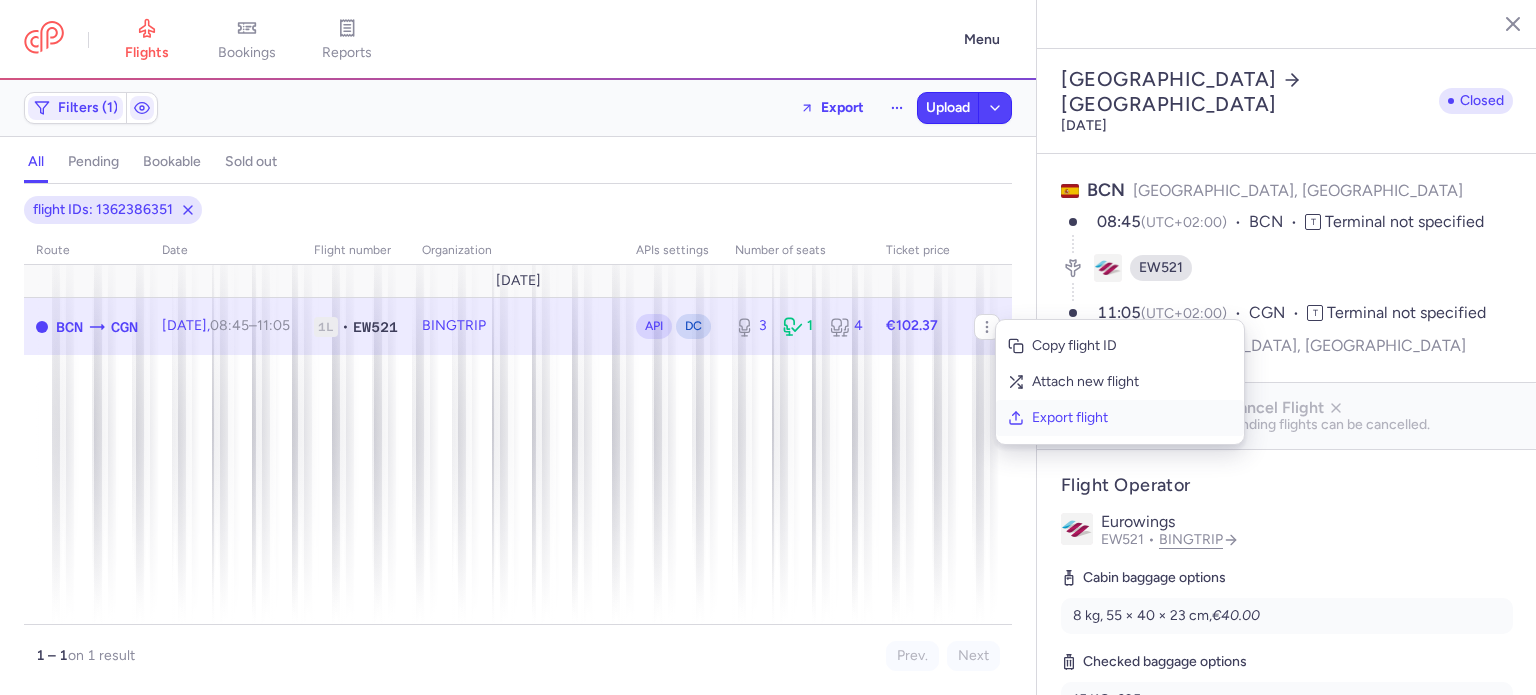 click on "Export flight" at bounding box center (1132, 418) 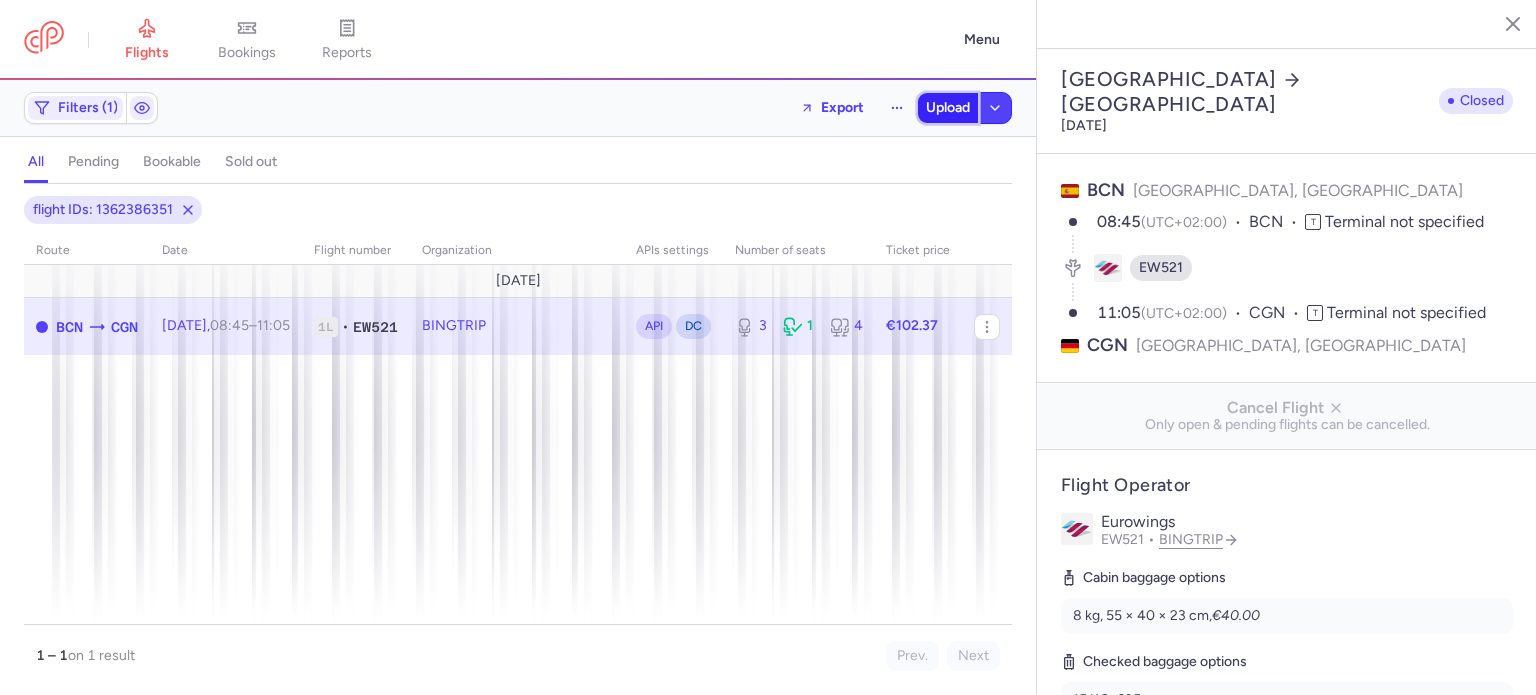 click on "Upload" at bounding box center (948, 108) 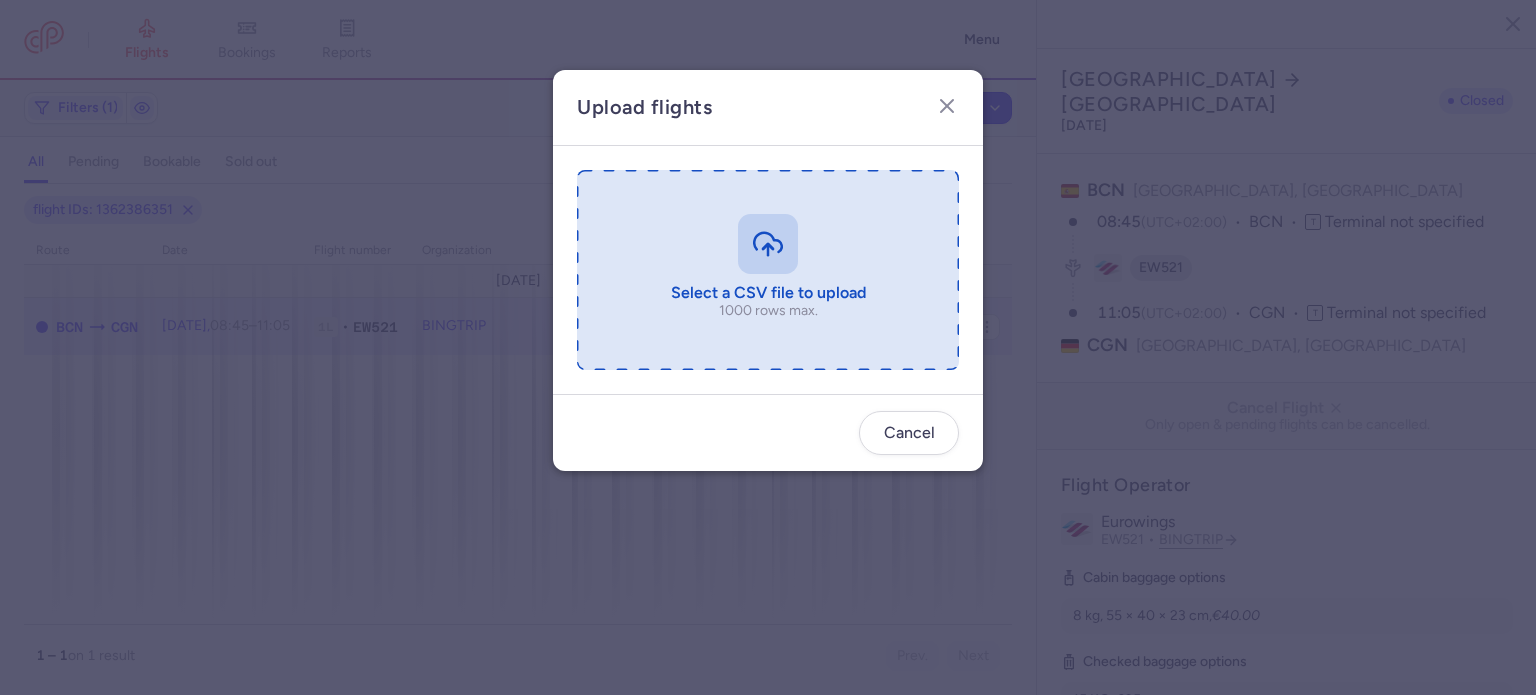 click at bounding box center [768, 270] 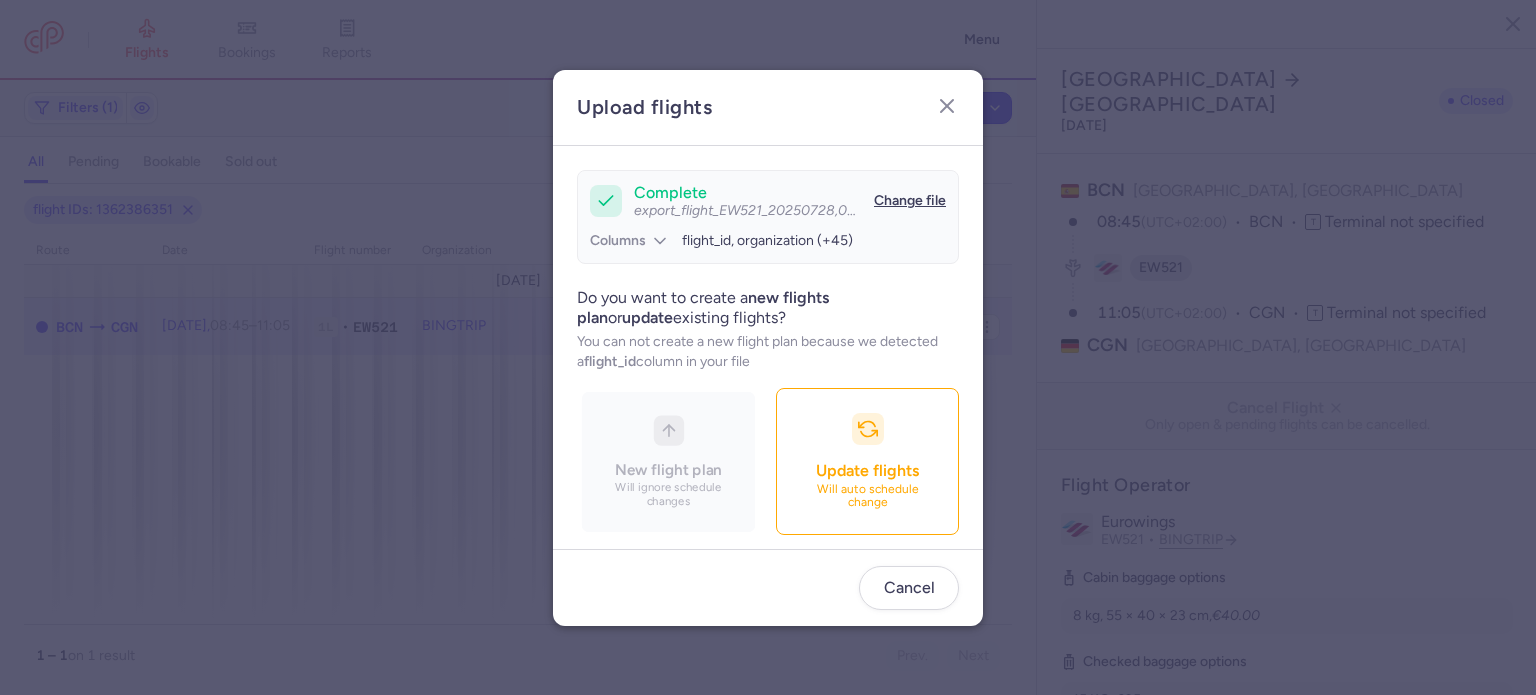 scroll, scrollTop: 172, scrollLeft: 0, axis: vertical 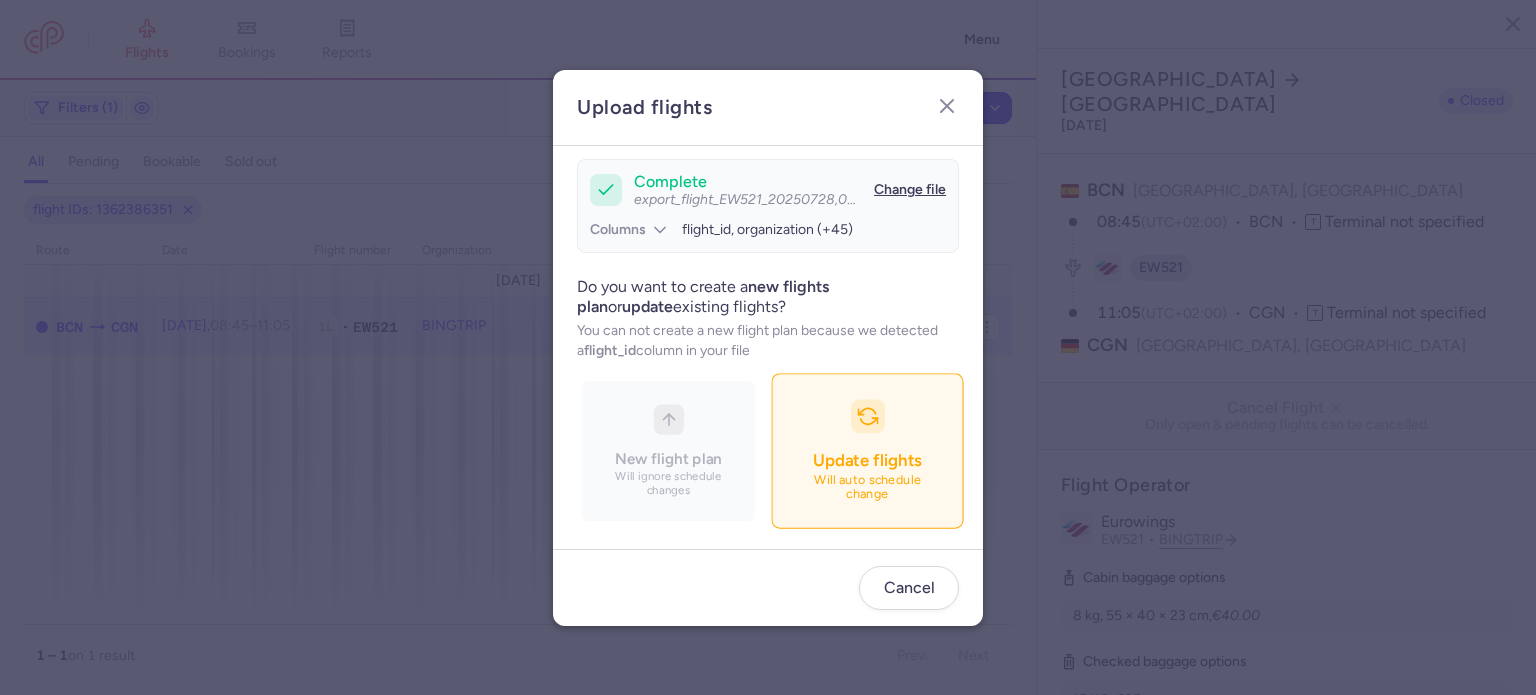 click on "Update flights Will auto schedule change" at bounding box center [867, 450] 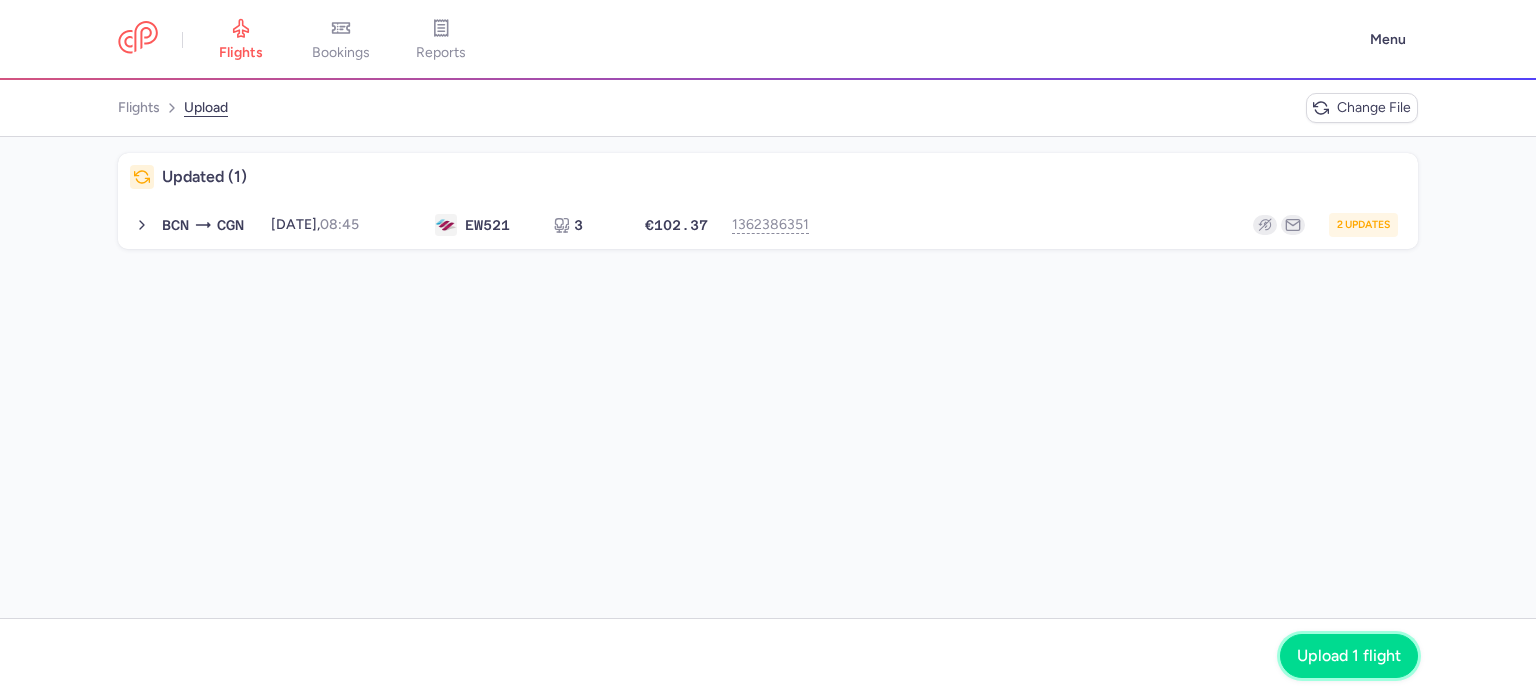 click on "Upload 1 flight" at bounding box center [1349, 656] 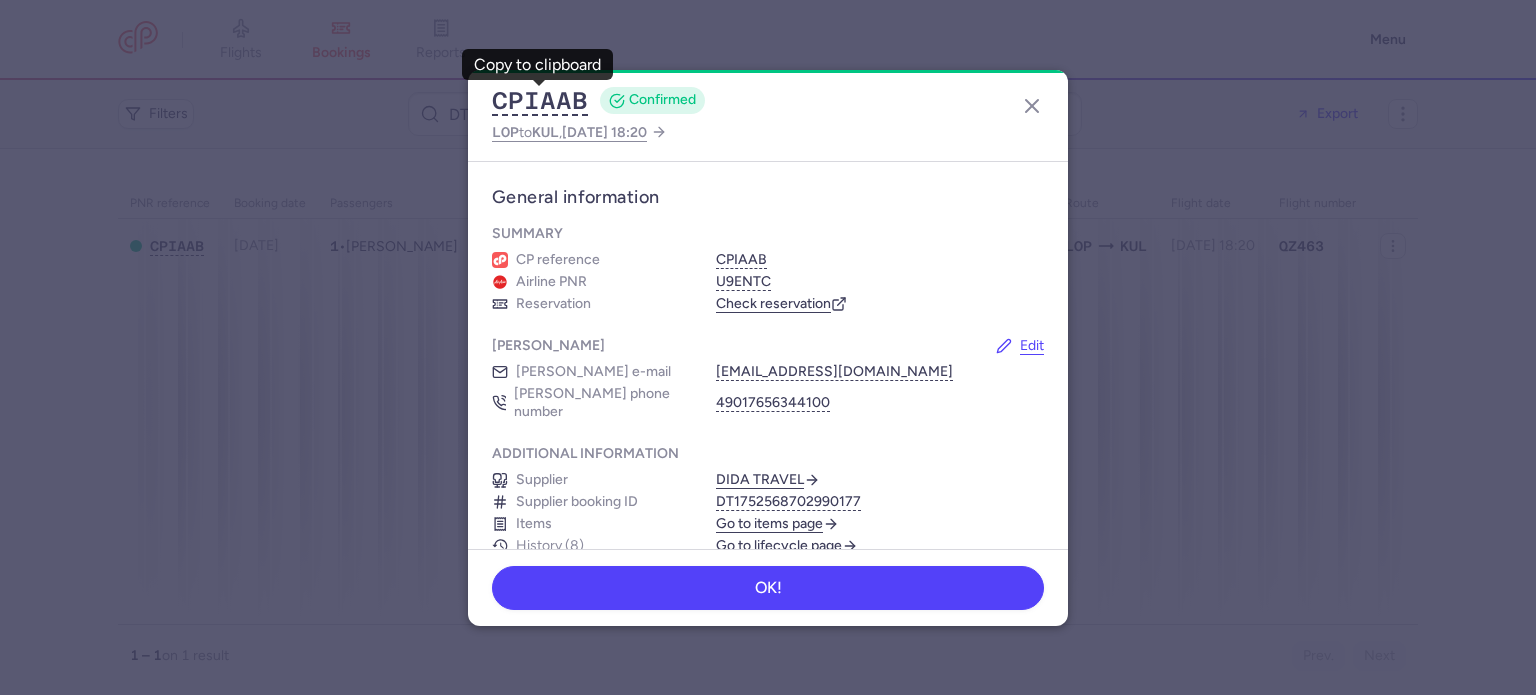 scroll, scrollTop: 0, scrollLeft: 0, axis: both 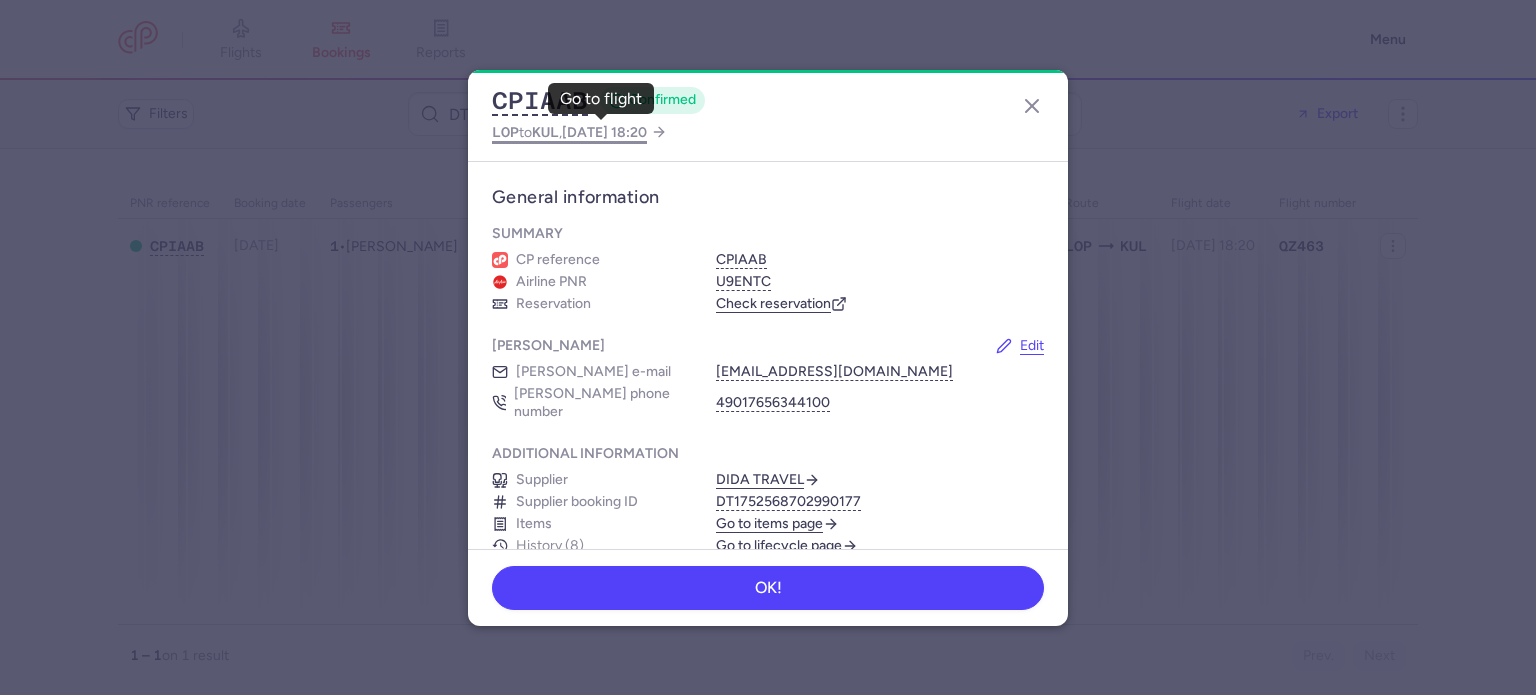 click on "KUL" at bounding box center (545, 132) 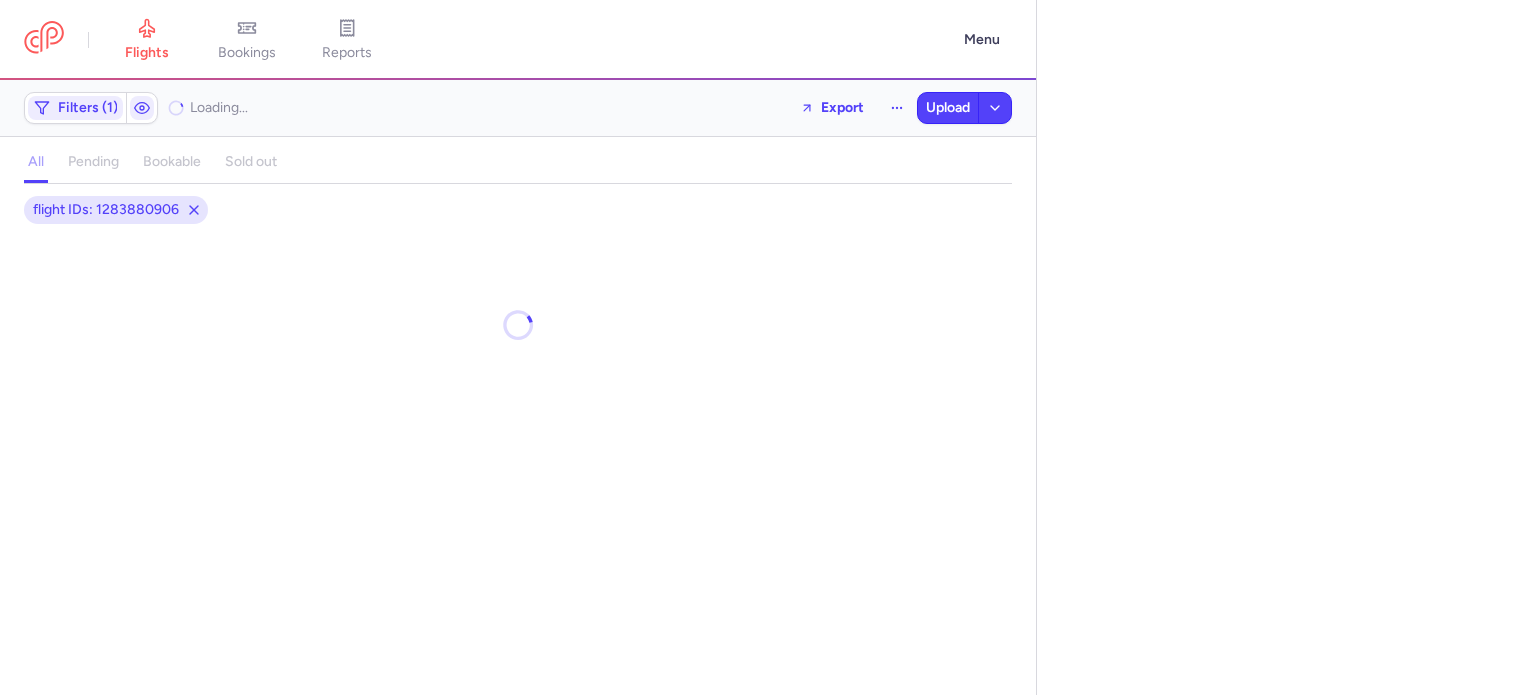 select on "days" 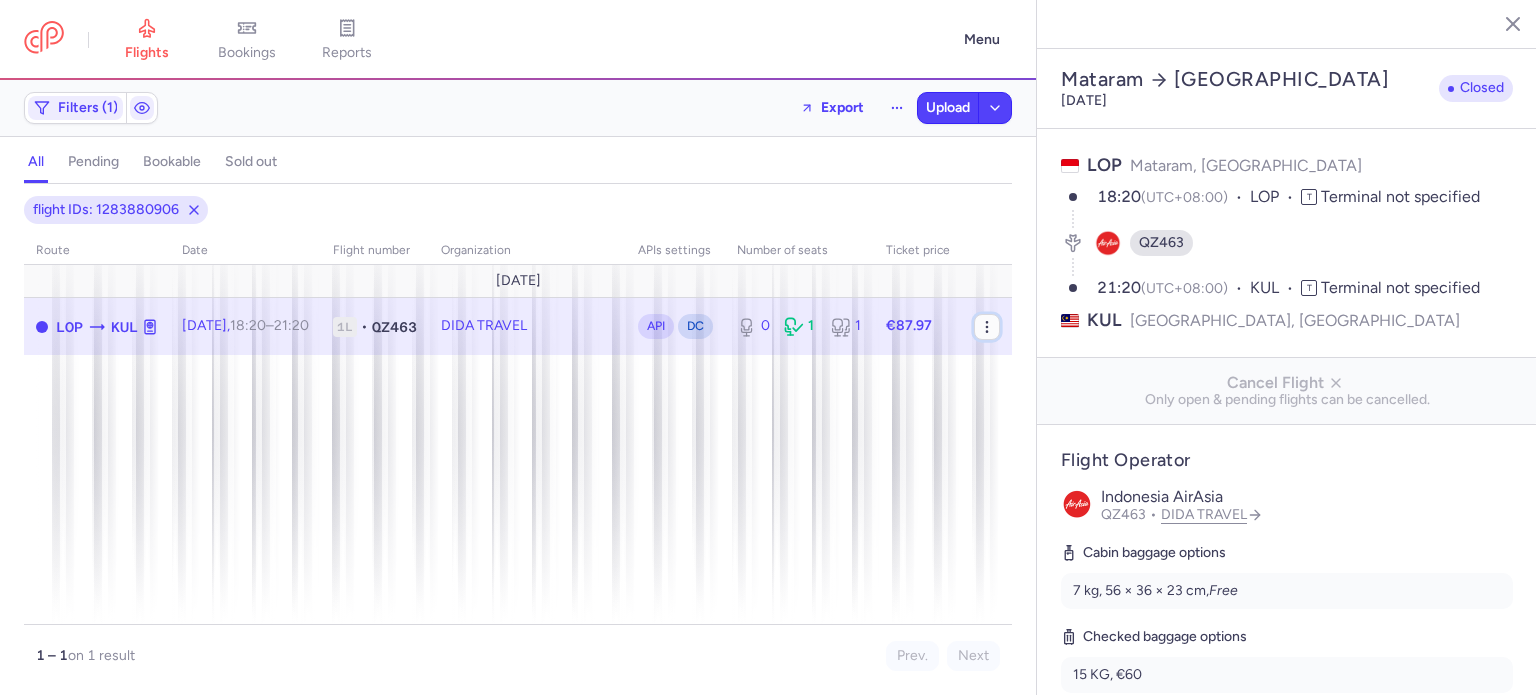 click 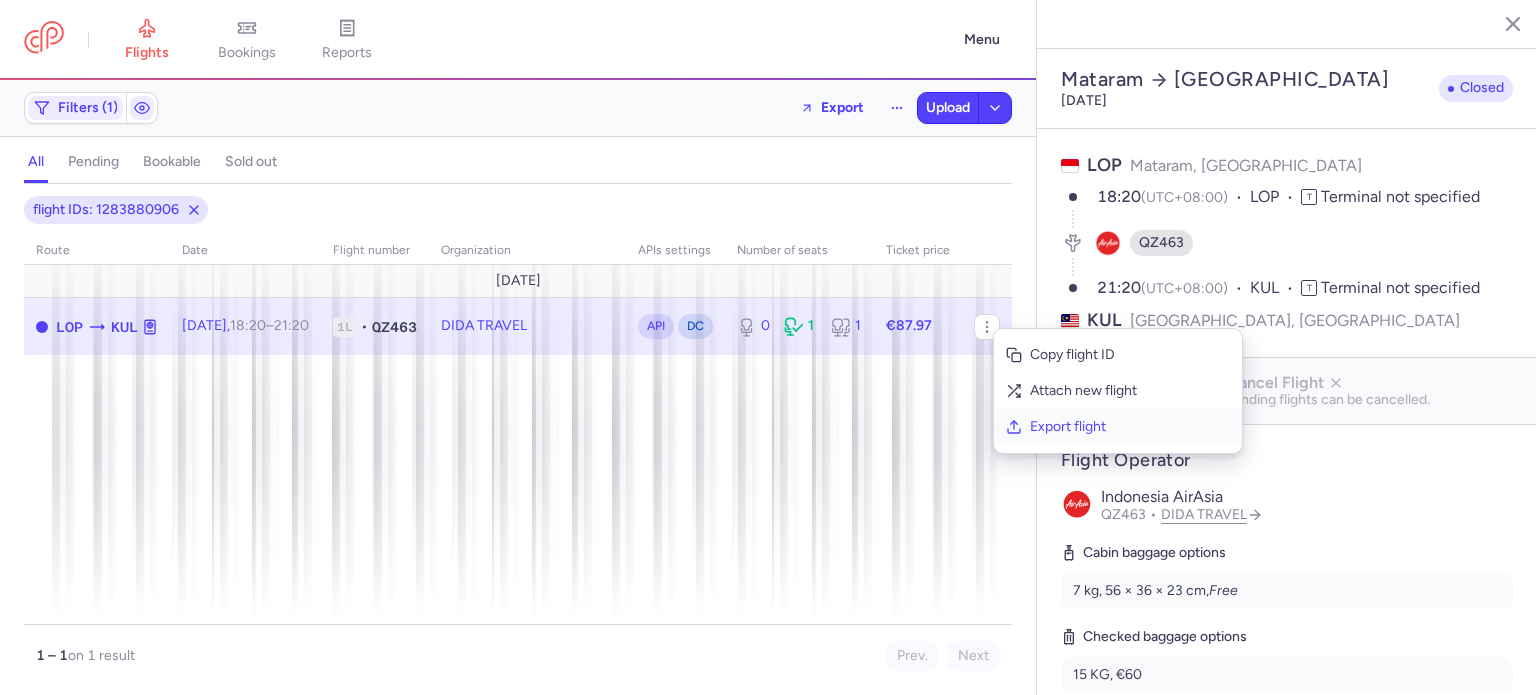 click 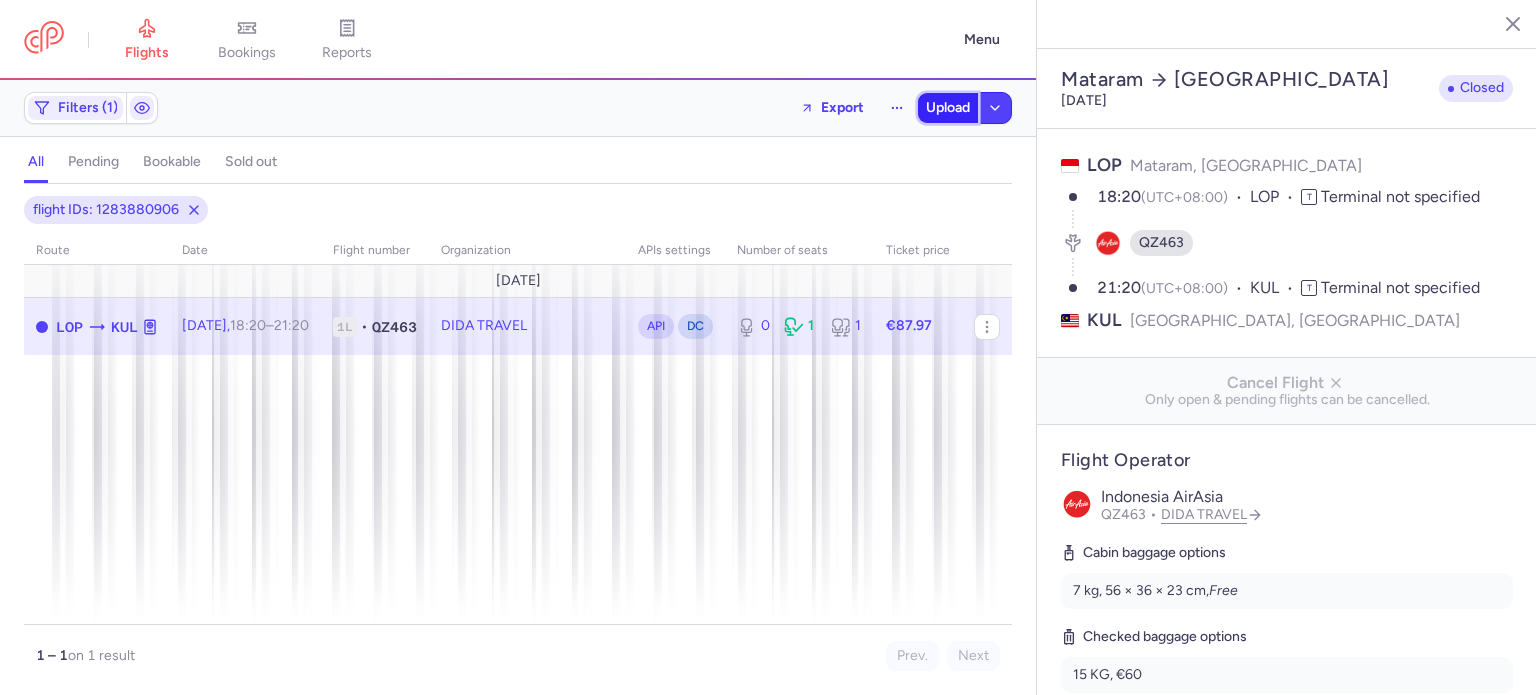 click on "Upload" at bounding box center [948, 108] 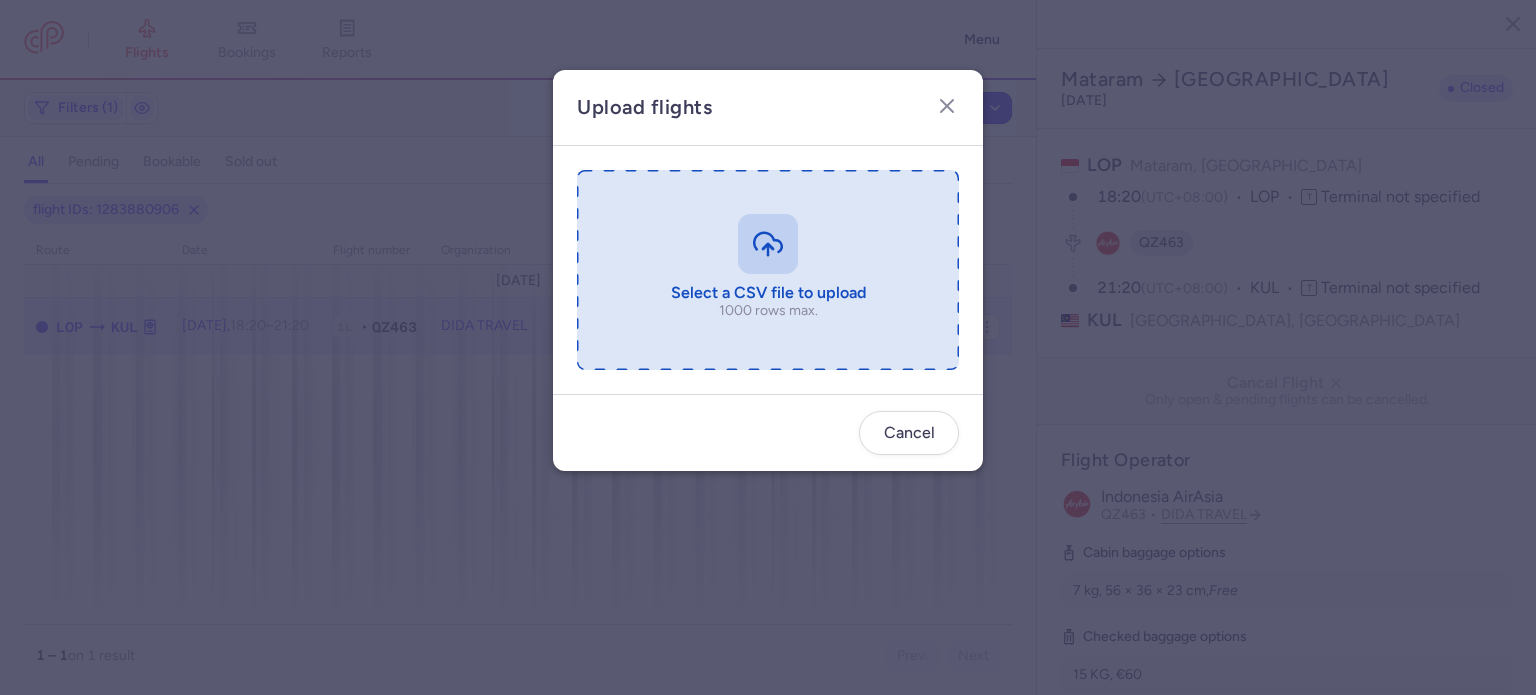 click at bounding box center [768, 270] 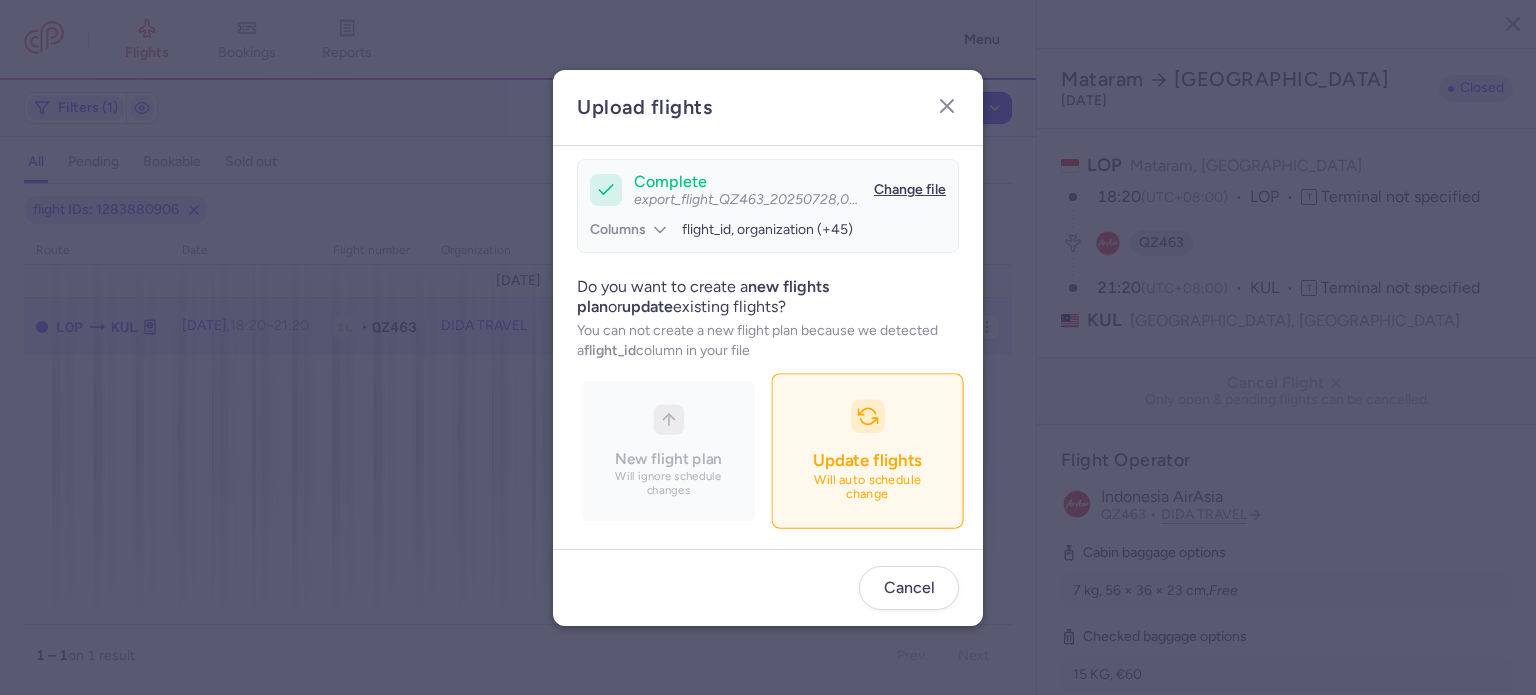 scroll, scrollTop: 172, scrollLeft: 0, axis: vertical 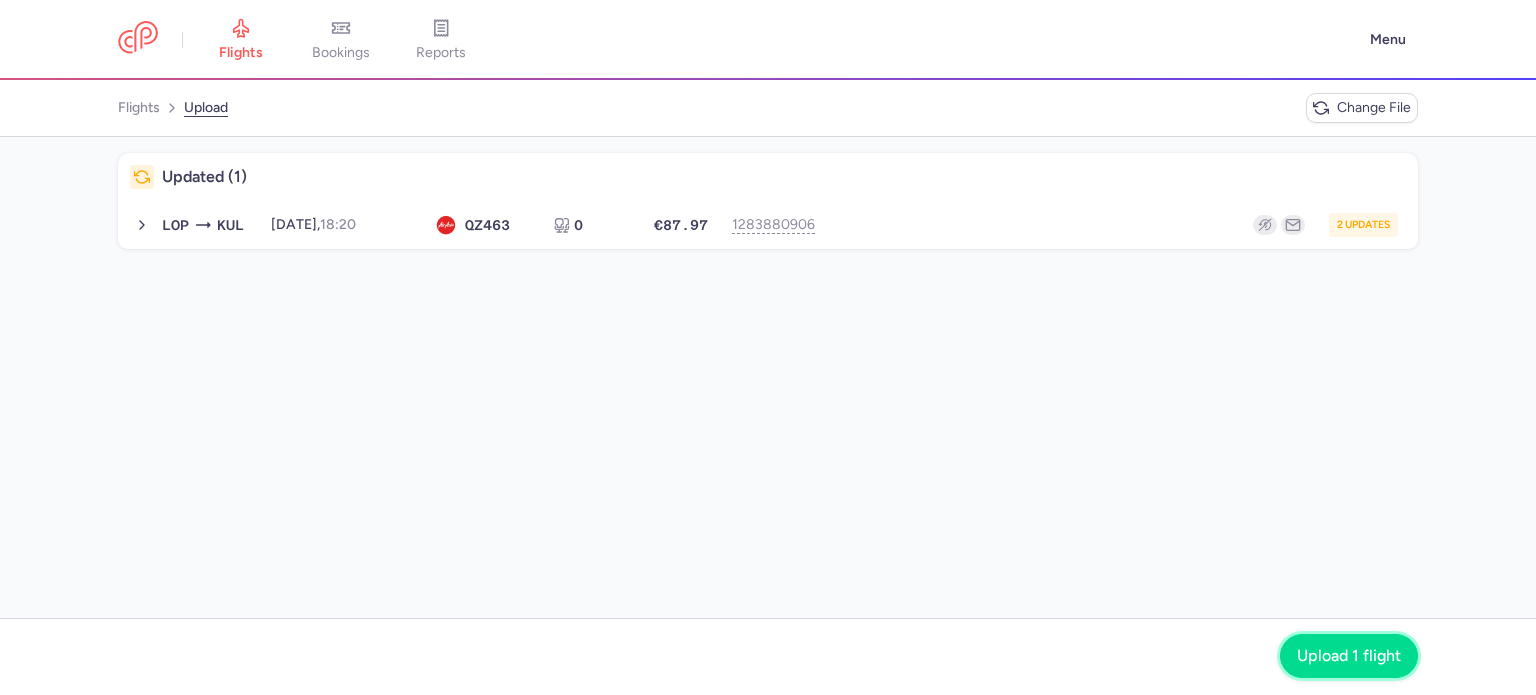 click on "Upload 1 flight" 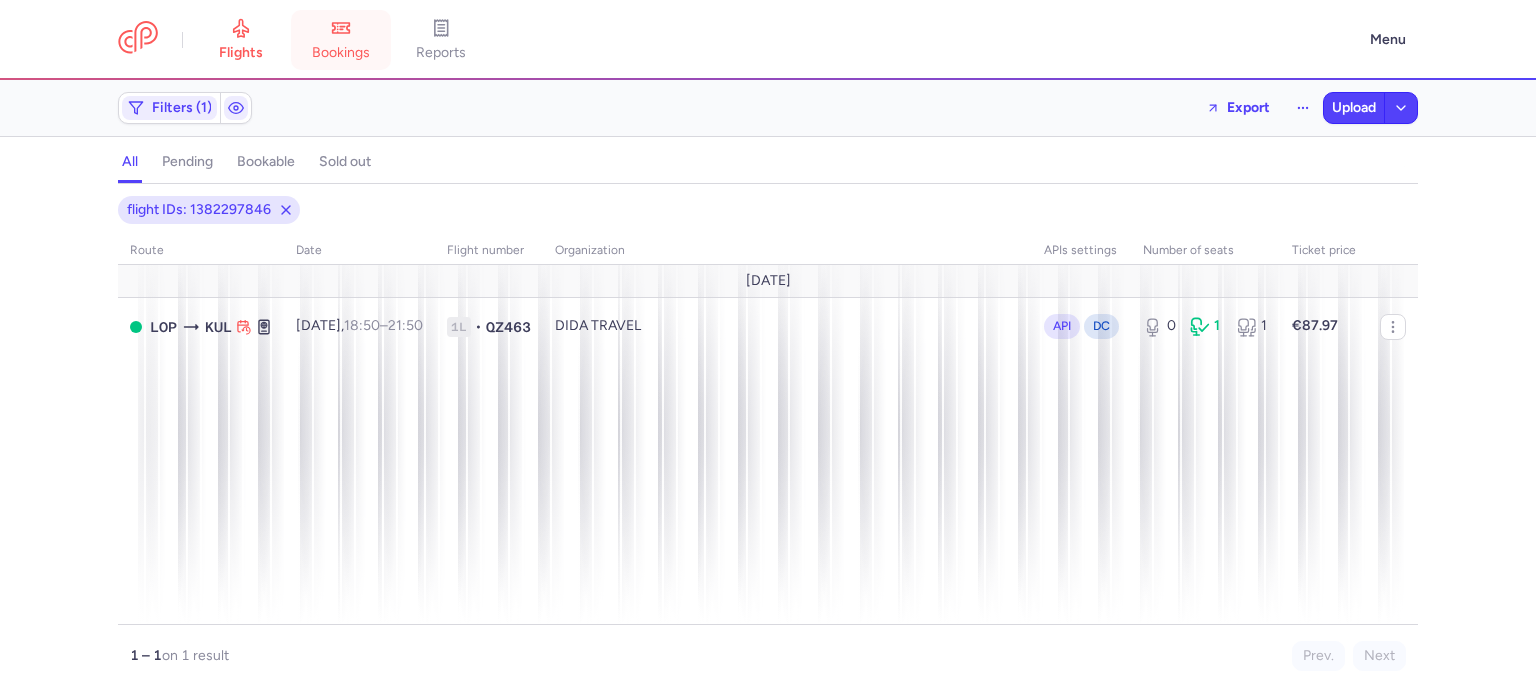 click 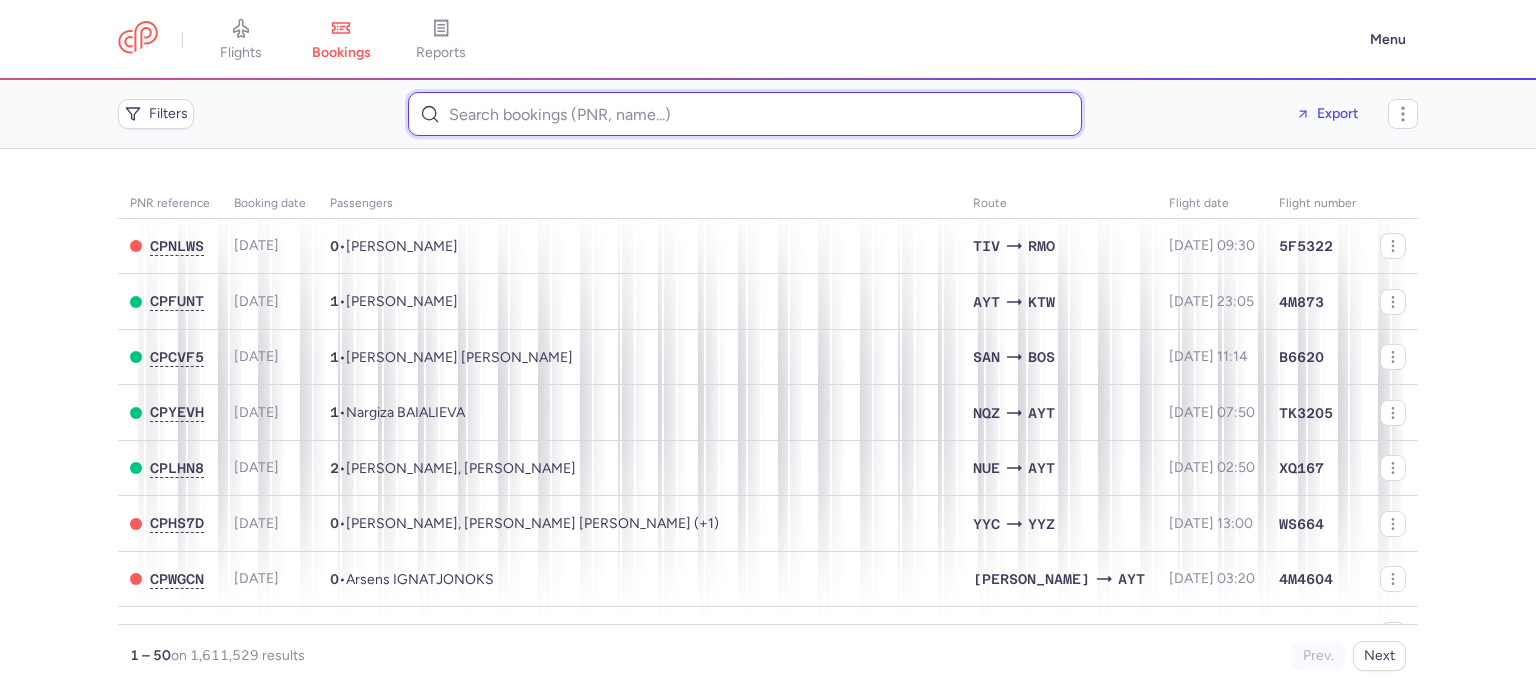 click at bounding box center (745, 114) 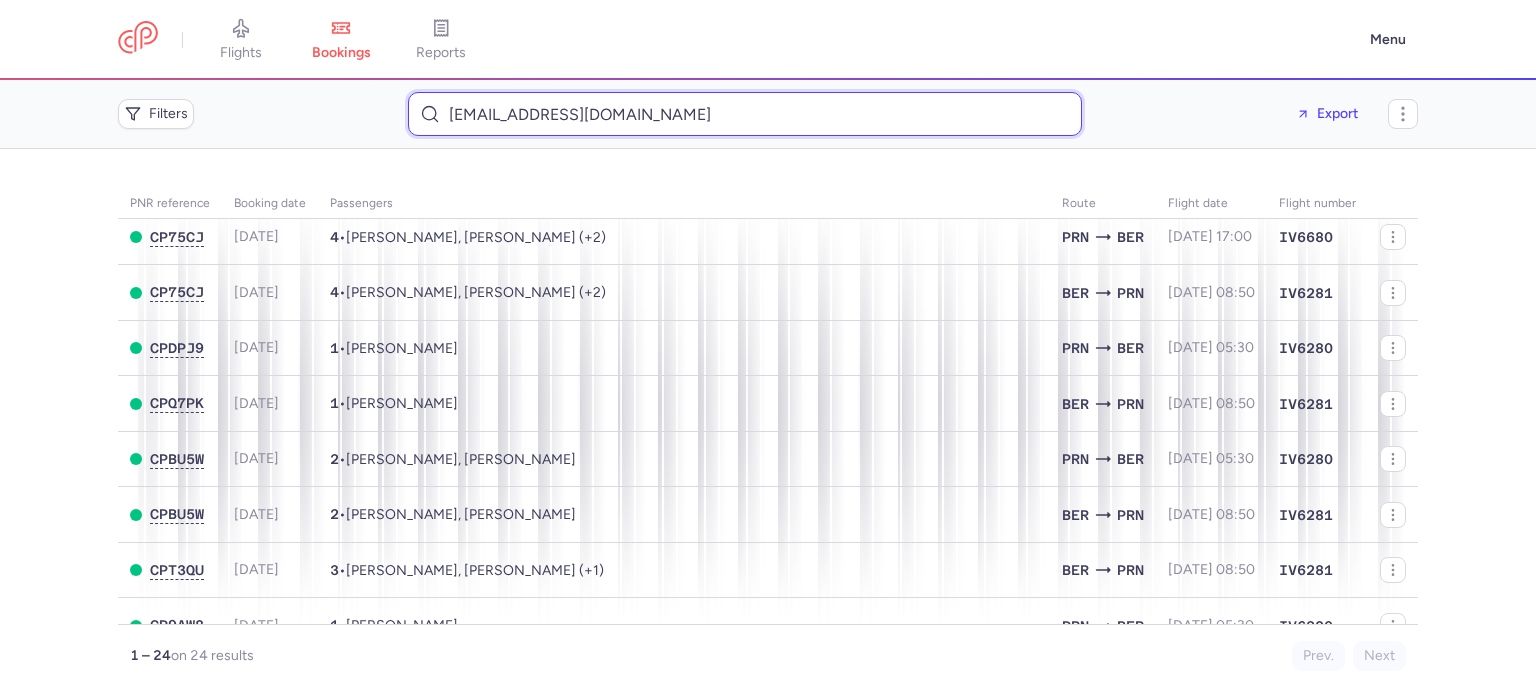 scroll, scrollTop: 0, scrollLeft: 0, axis: both 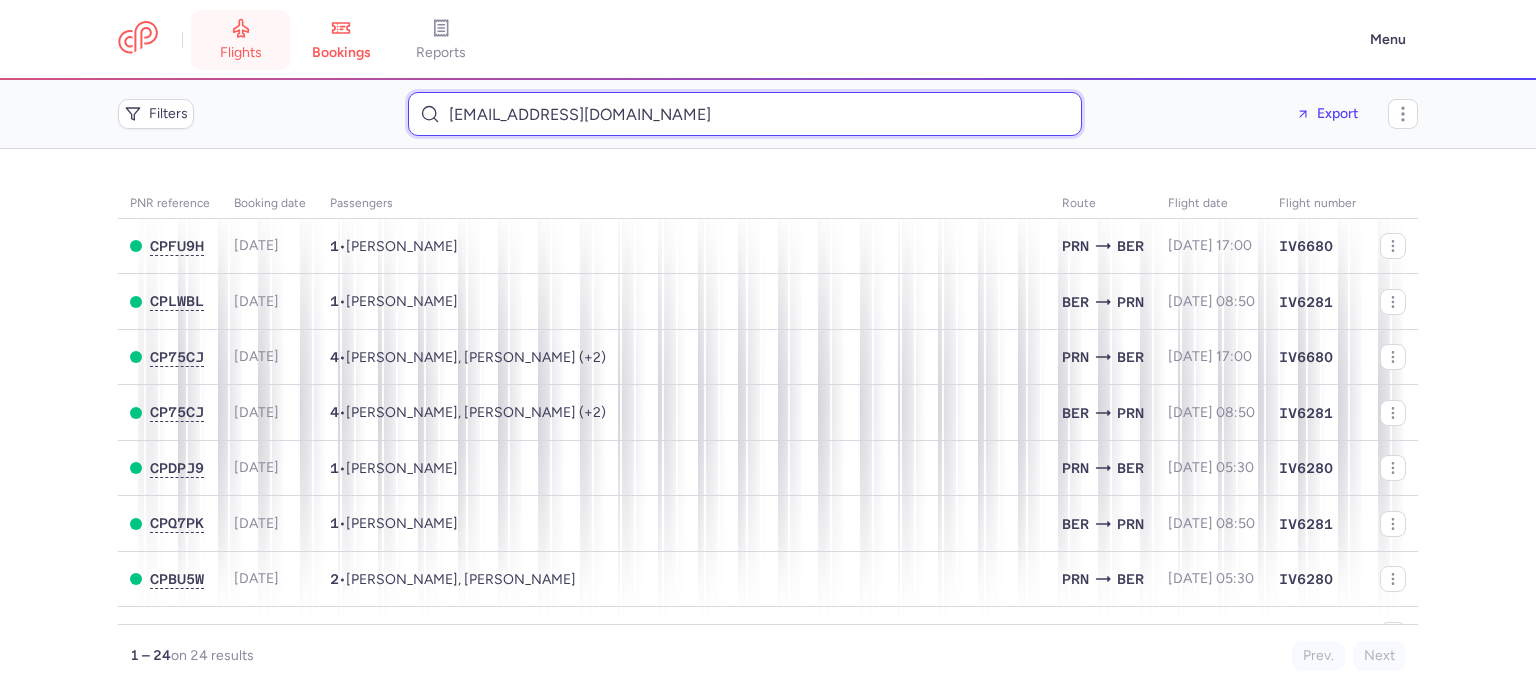 type on "anjasallroundservice@web.de" 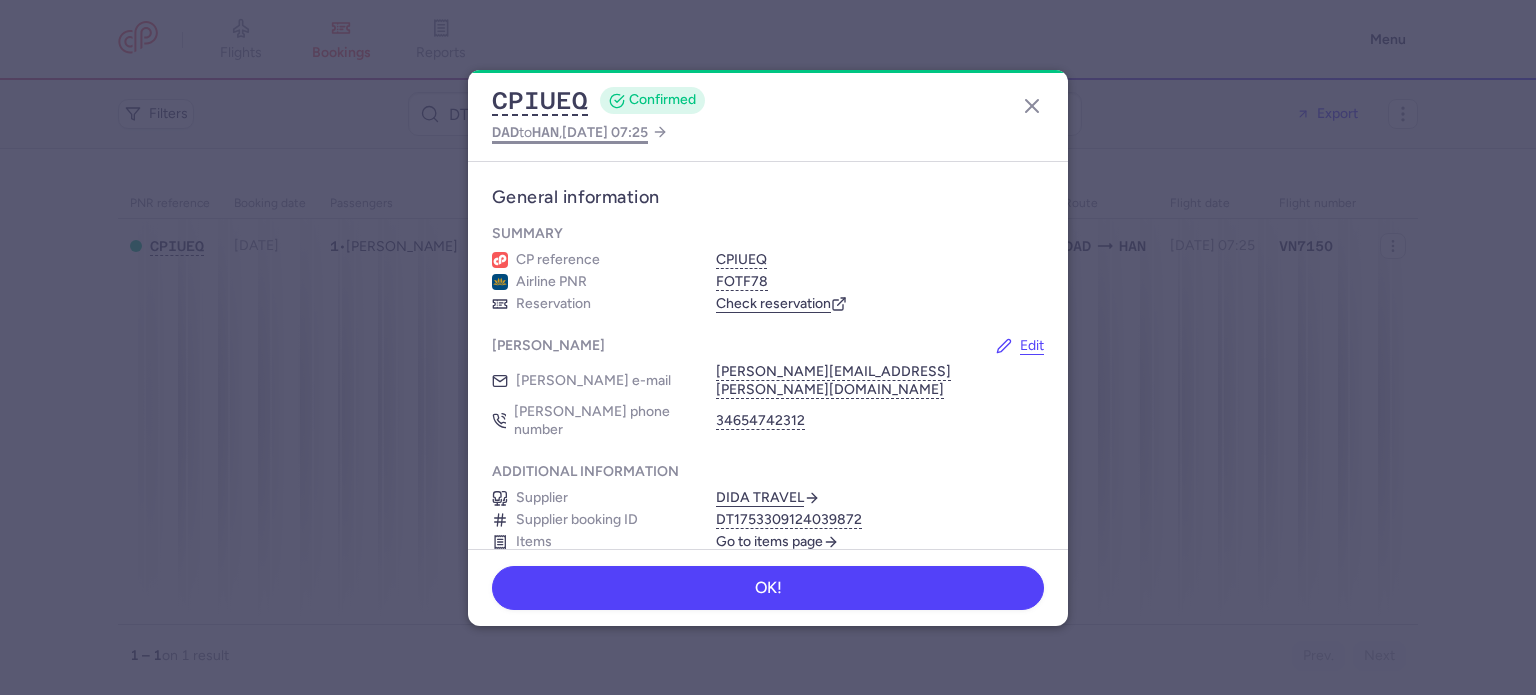scroll, scrollTop: 0, scrollLeft: 0, axis: both 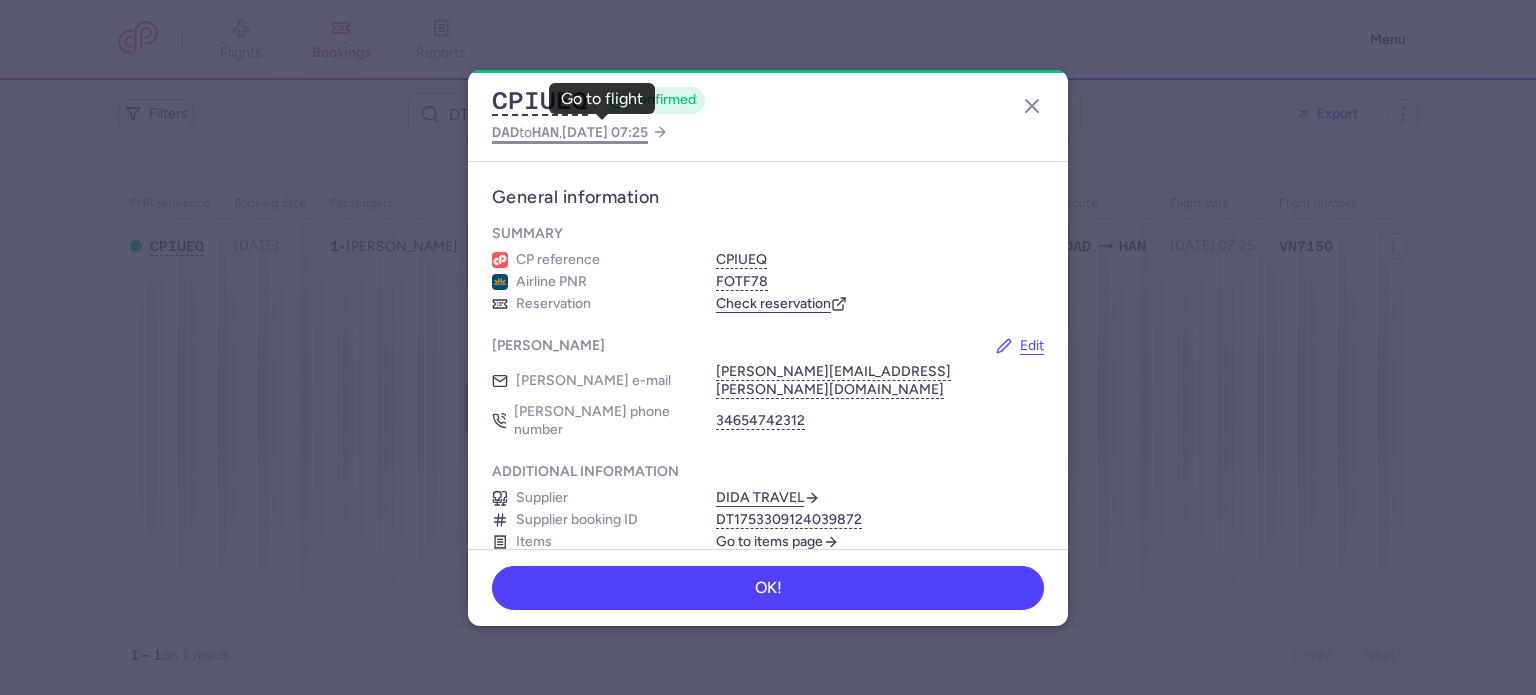 click on "DAD  to  HAN ,  2025 Jul 29, 07:25" at bounding box center (570, 132) 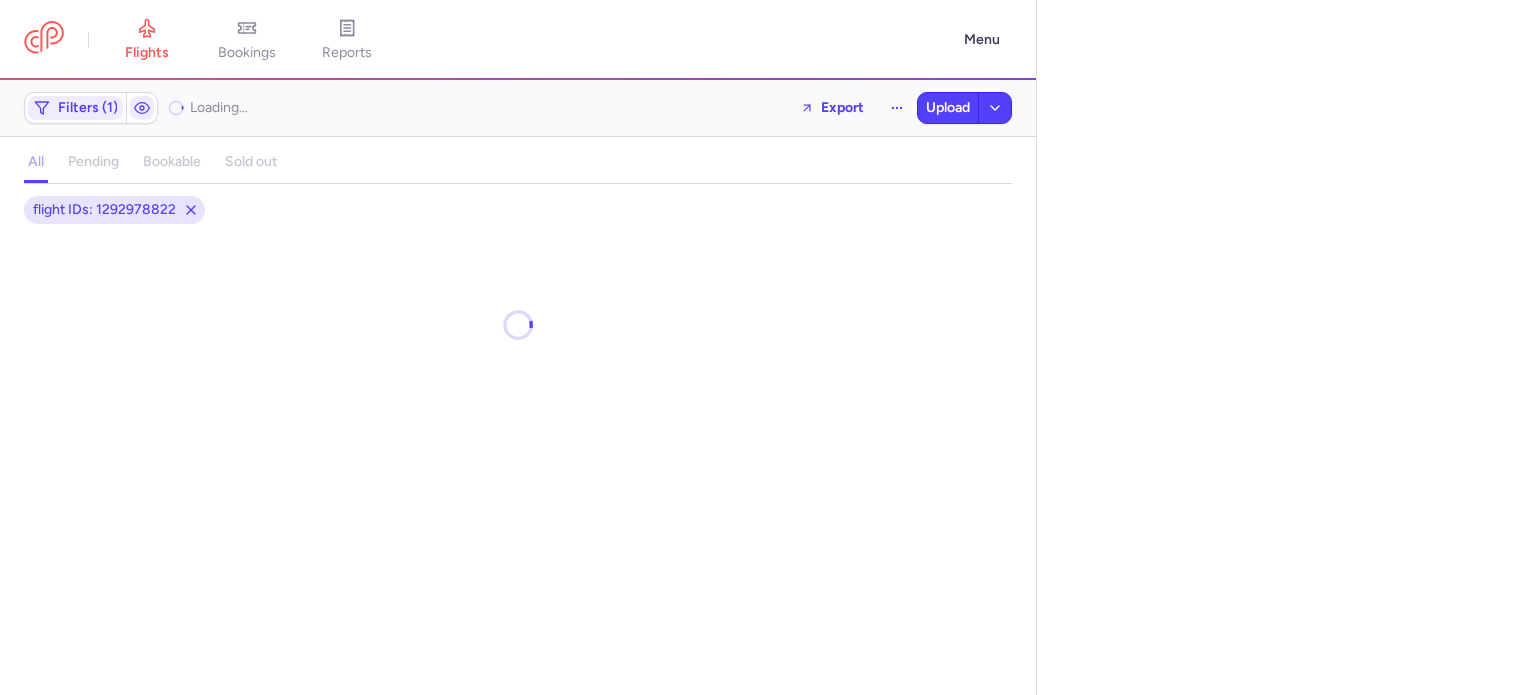 select on "days" 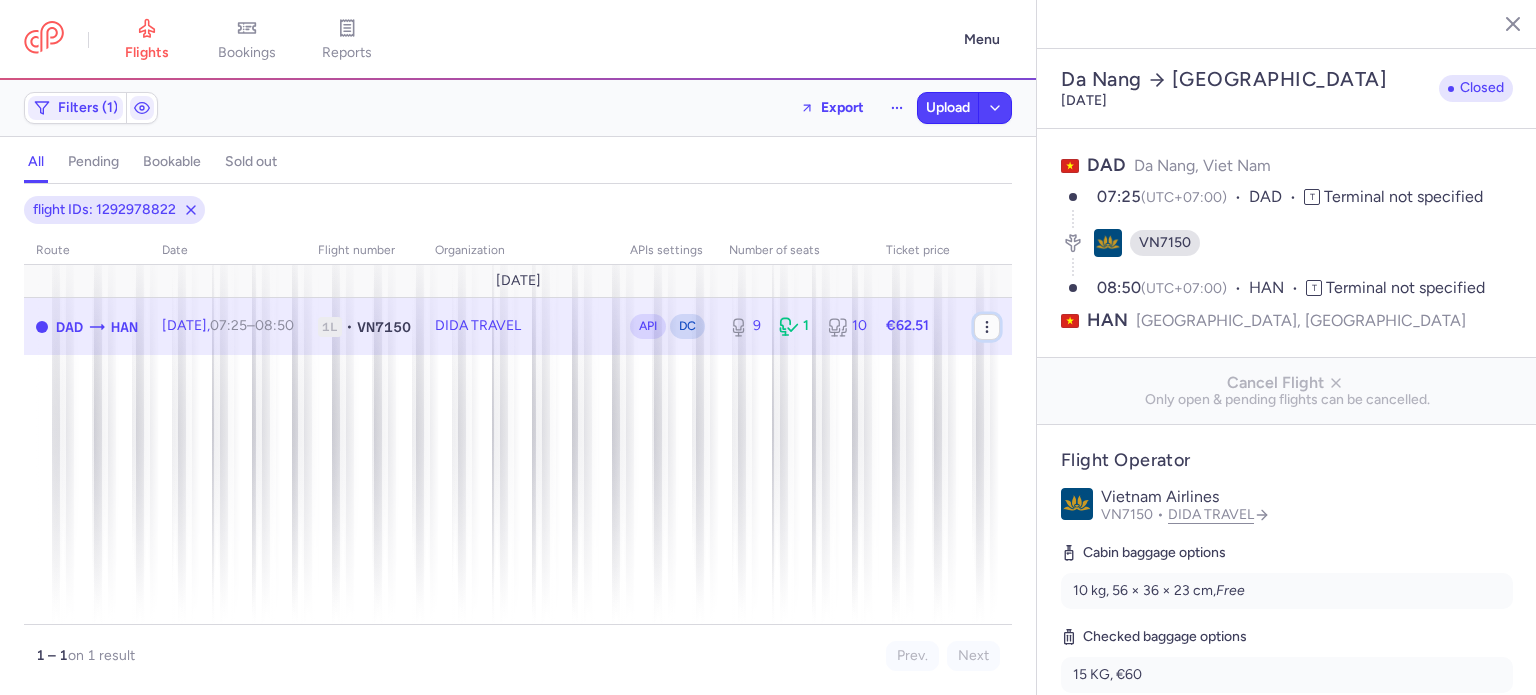 click 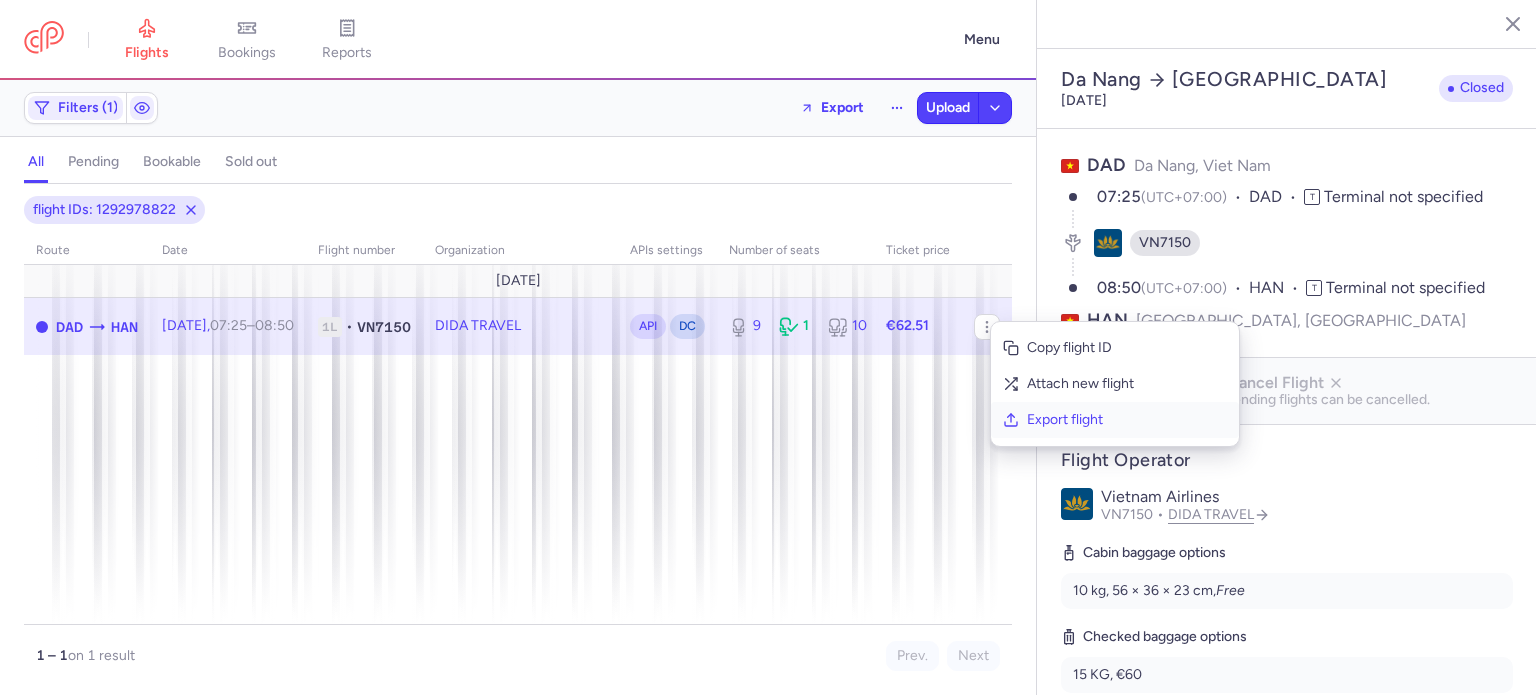 click on "Export flight" at bounding box center [1127, 420] 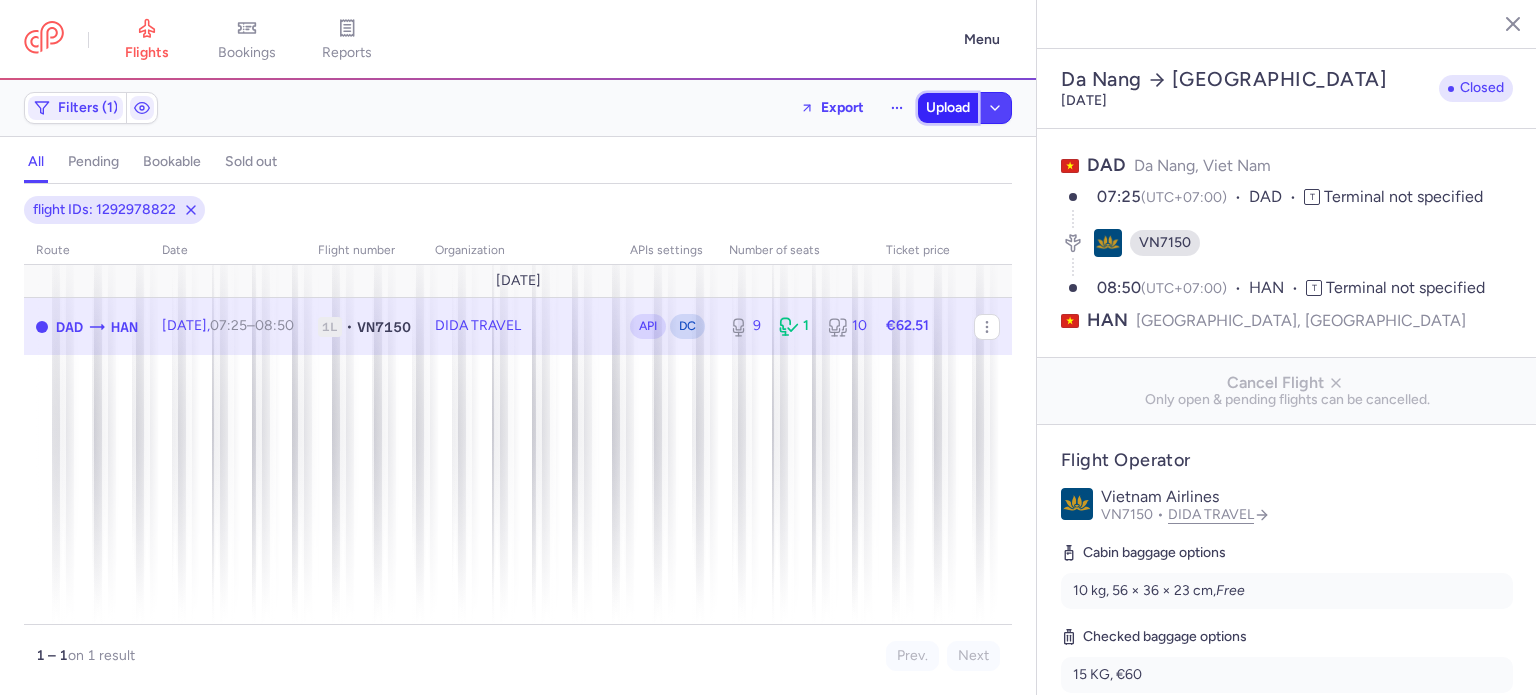 click on "Upload" at bounding box center (948, 108) 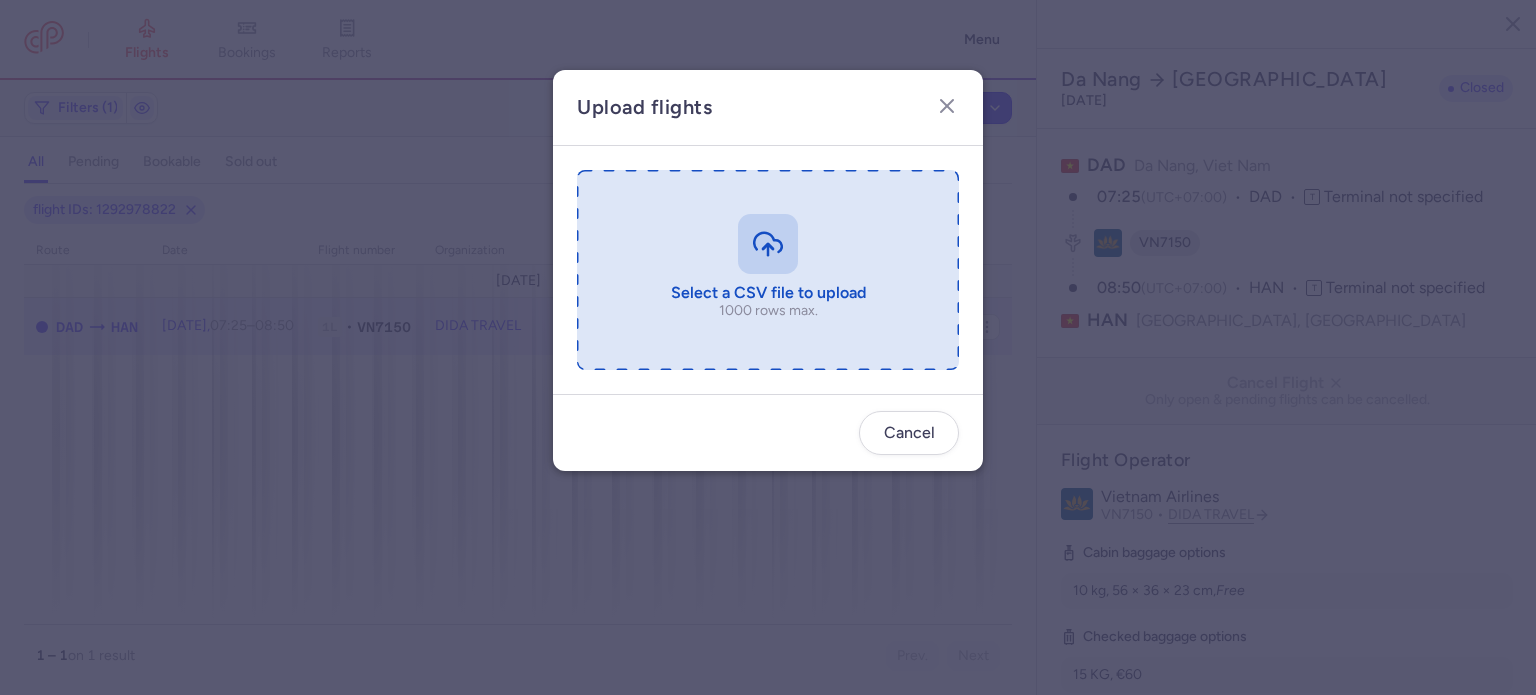 click at bounding box center (768, 270) 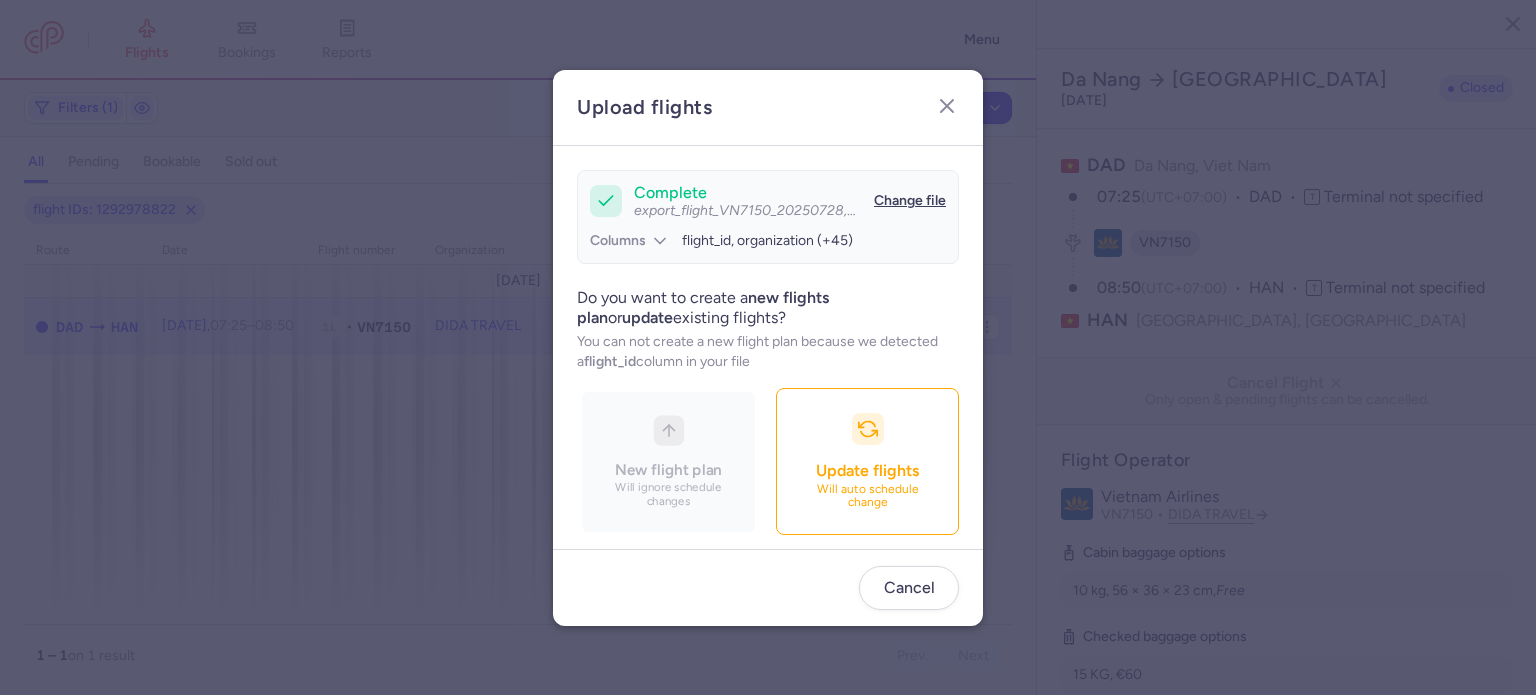 scroll, scrollTop: 172, scrollLeft: 0, axis: vertical 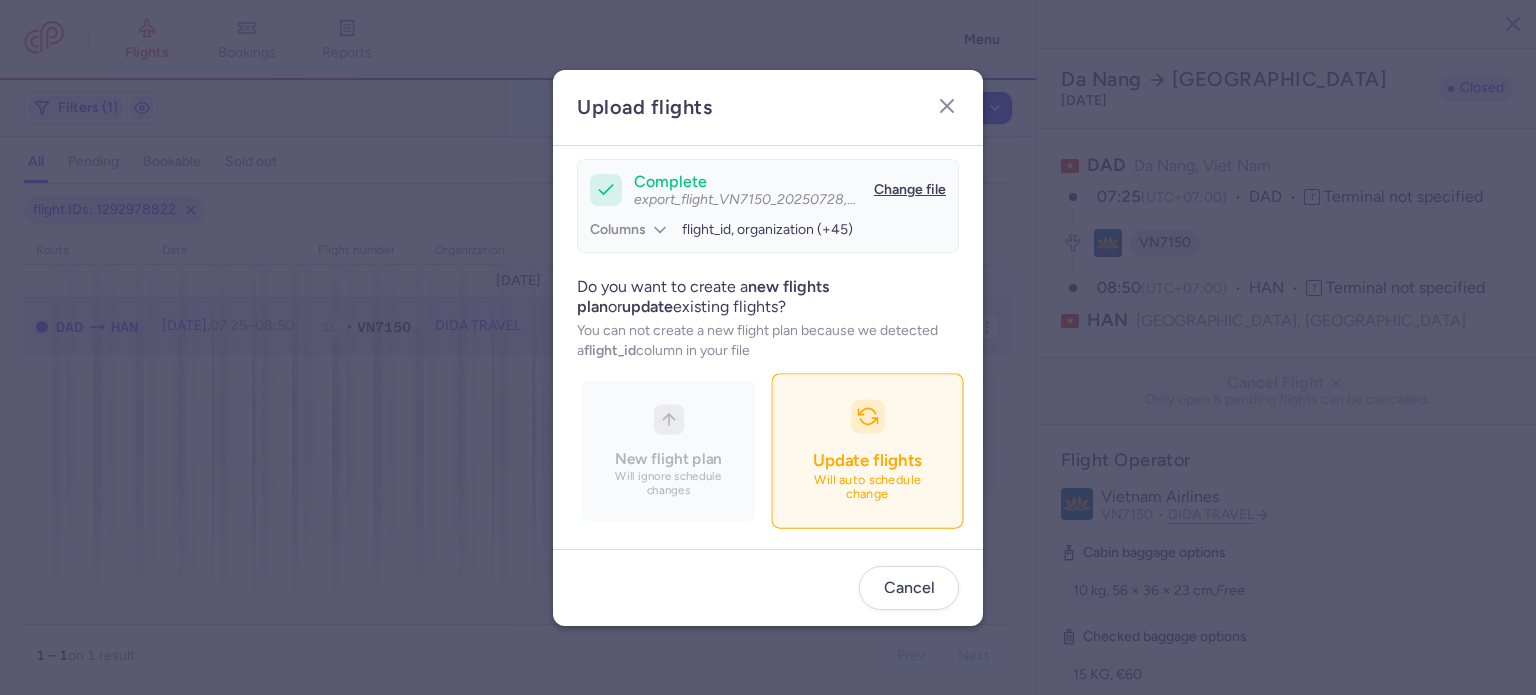 click on "Update flights Will auto schedule change" at bounding box center [867, 450] 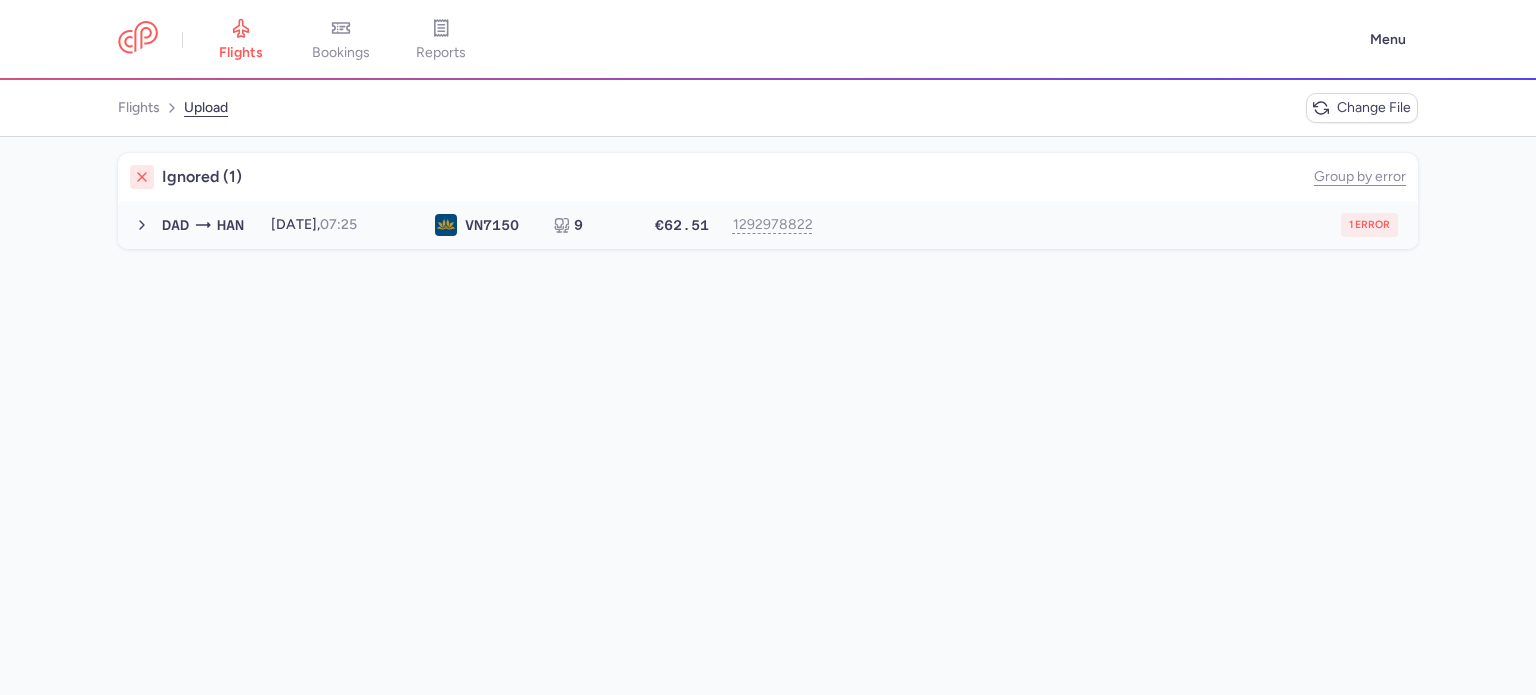 click on "DAD  HAN 2025-07-29,  07:25 VN  7150 9 €62.51 1292978822 1 error 2025-07-29, 07:25 VN7150 9 seats €62.51" at bounding box center [768, 225] 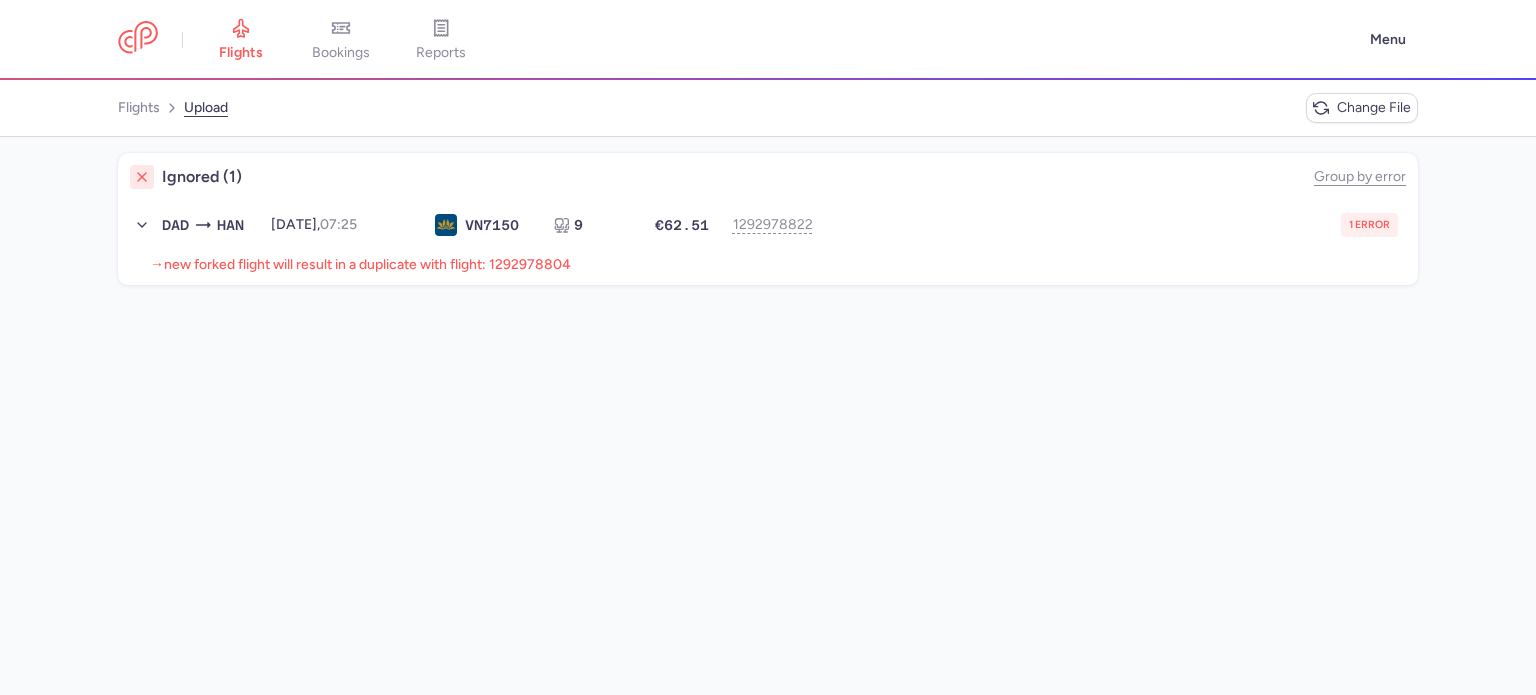 click on "new forked flight will result in a duplicate with flight: 1292978804" at bounding box center (367, 264) 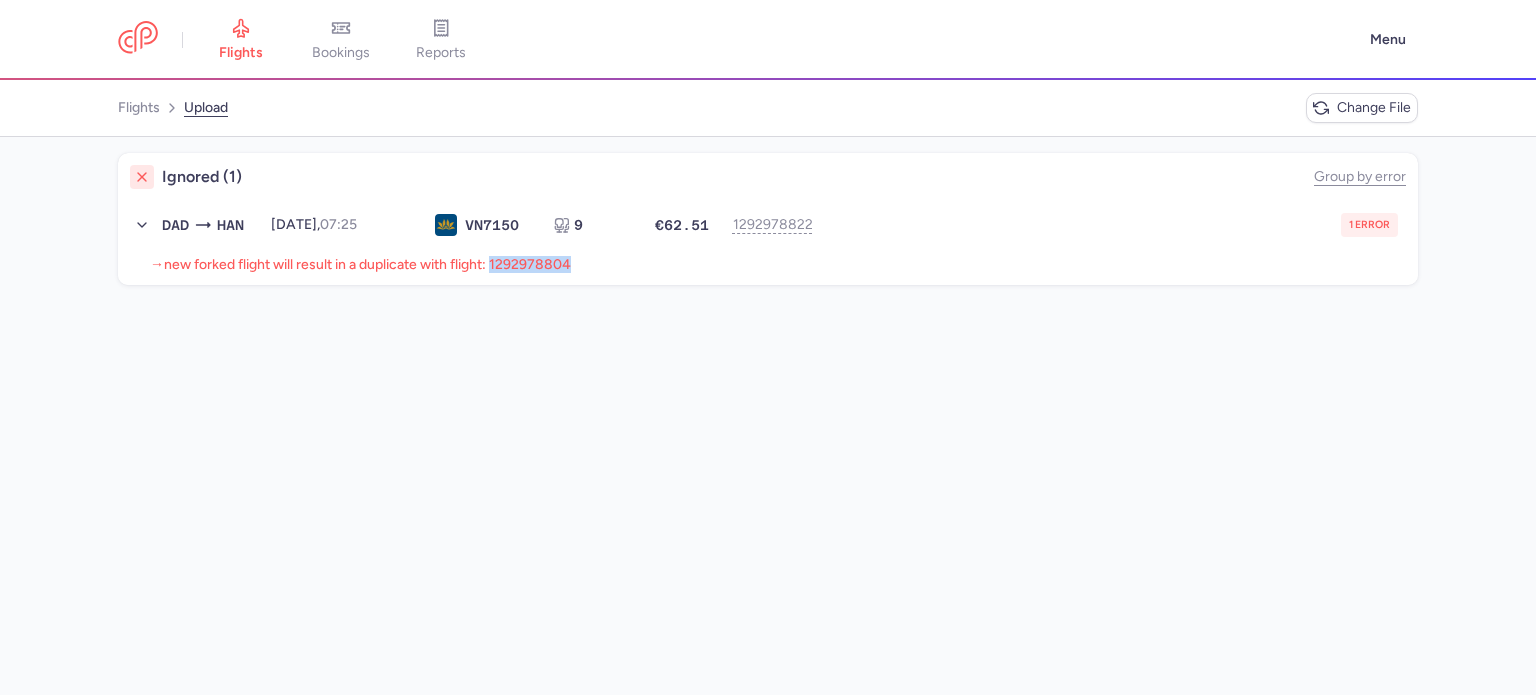 click on "new forked flight will result in a duplicate with flight: 1292978804" at bounding box center (367, 264) 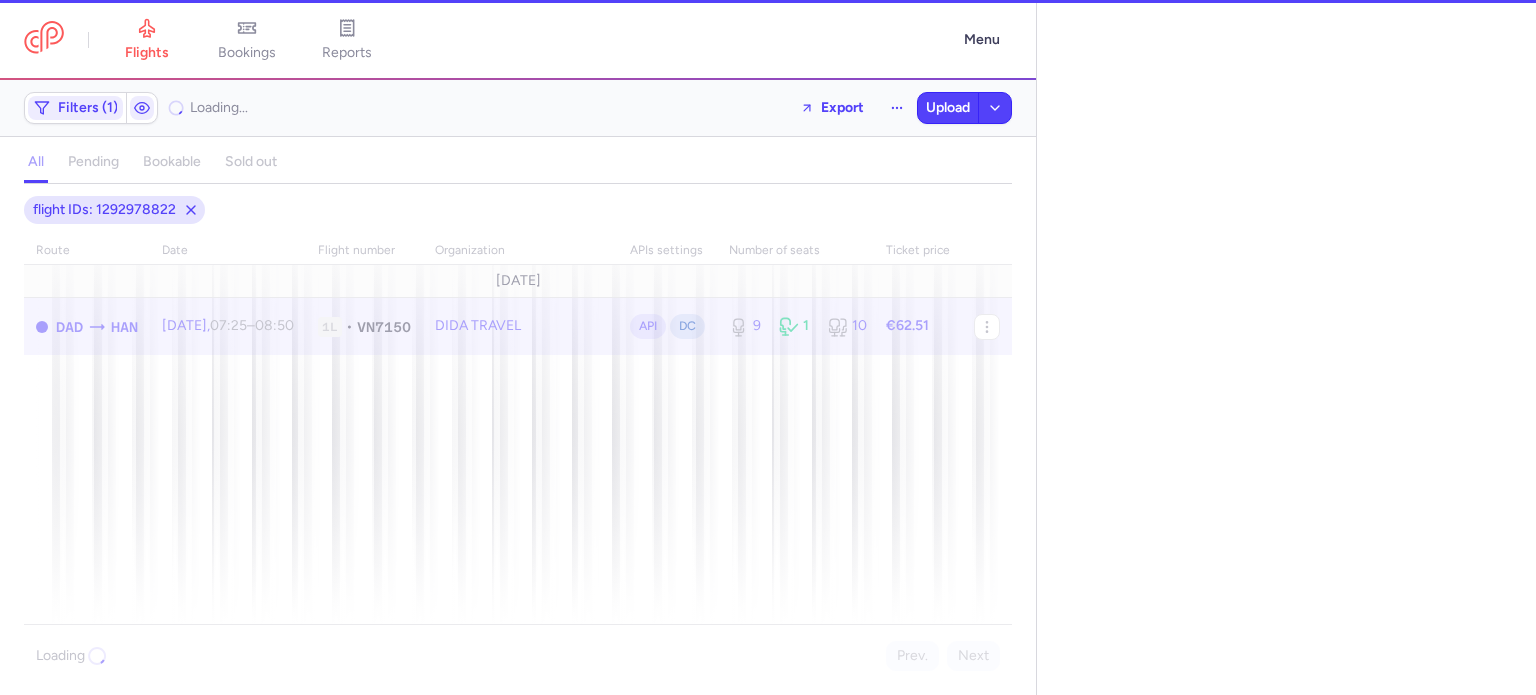 select on "days" 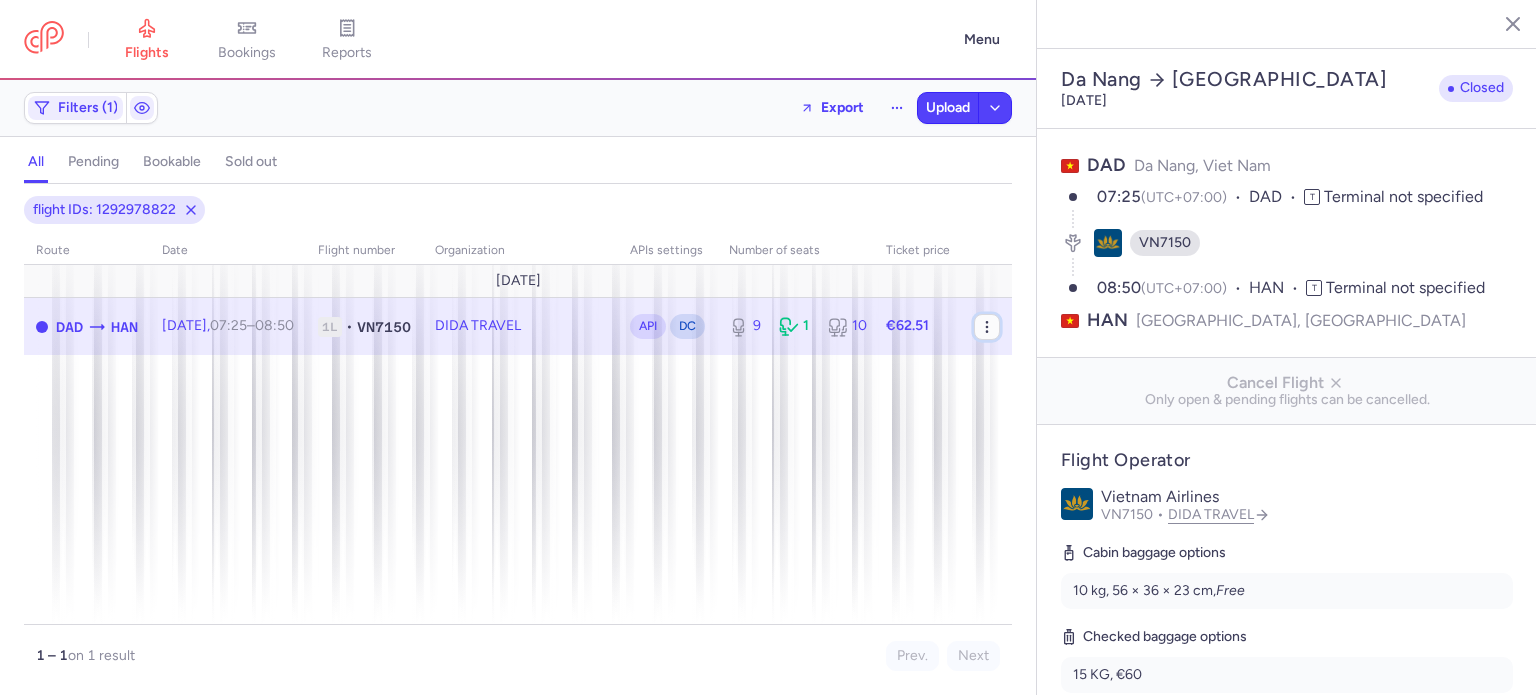 click 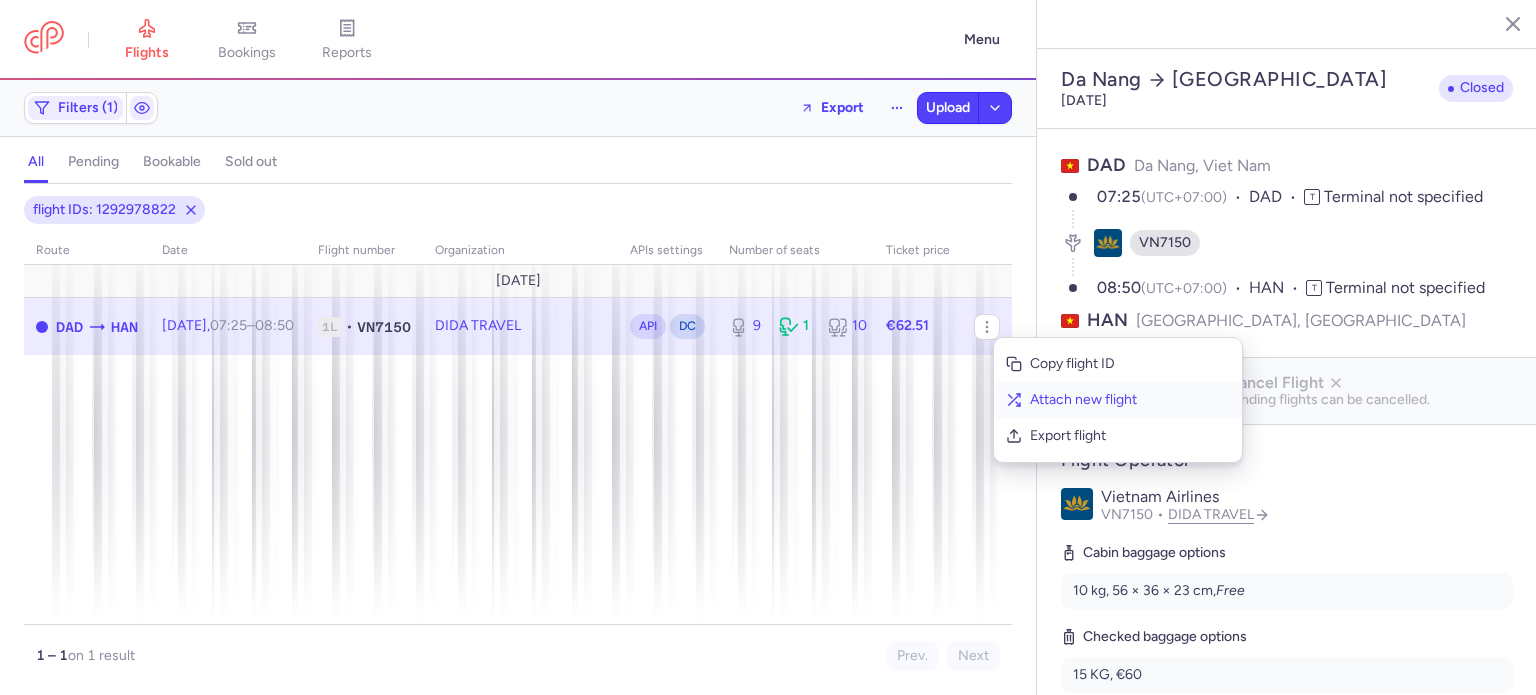 click on "Attach new flight" at bounding box center [1130, 400] 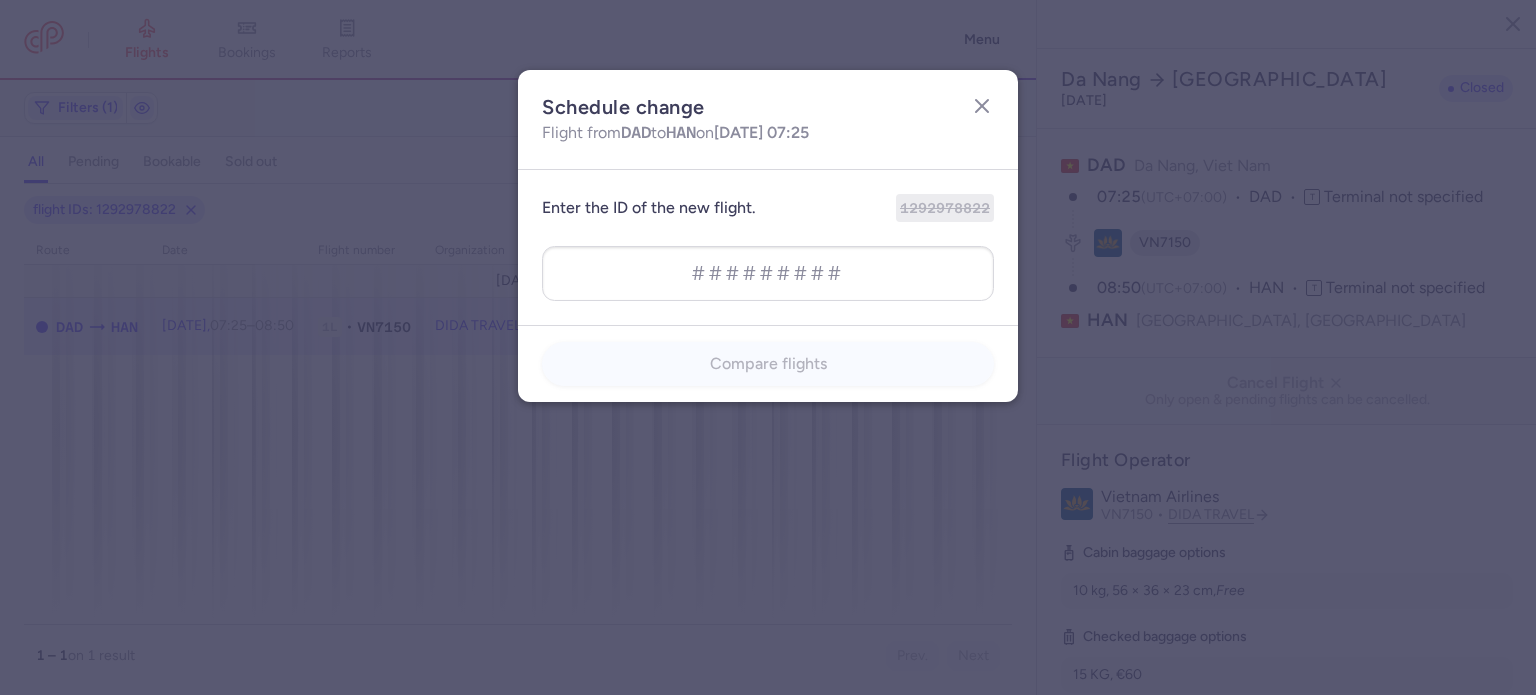 type on "1292978804" 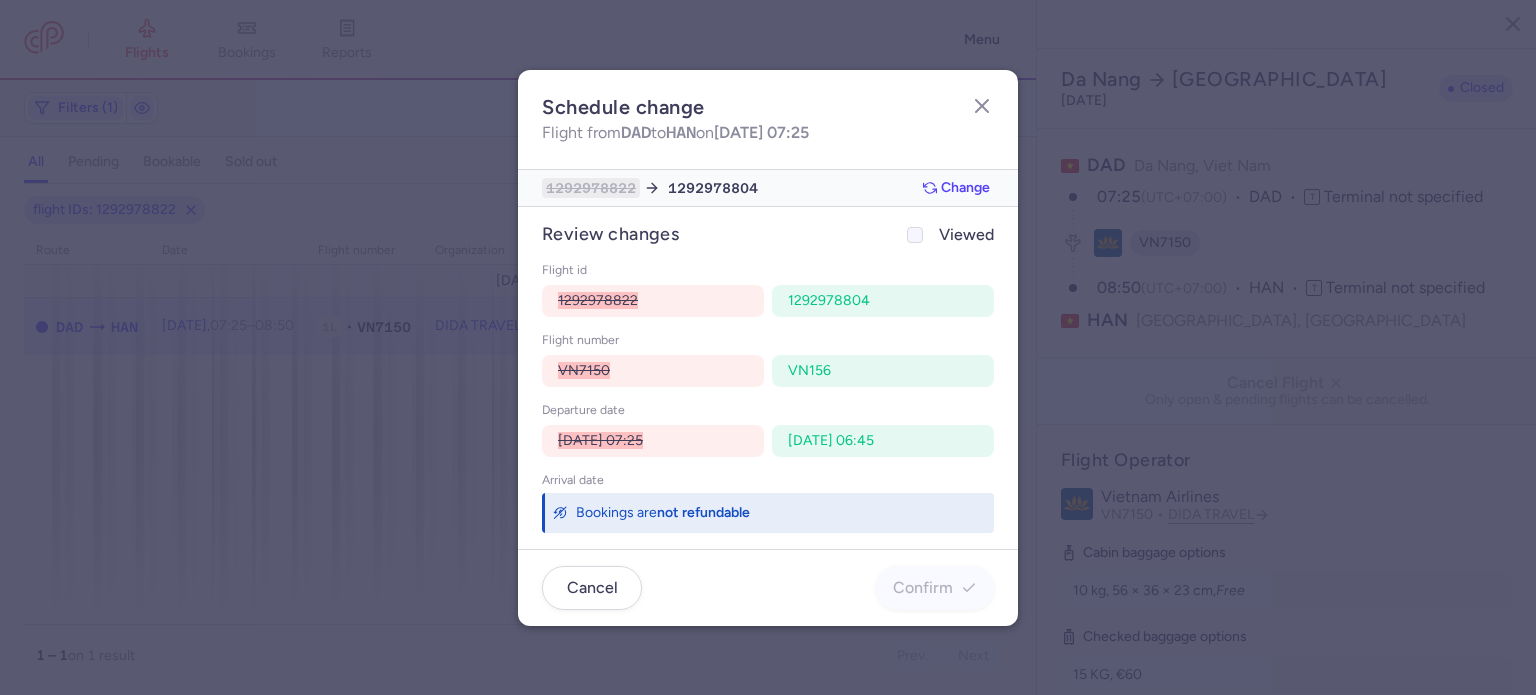 click 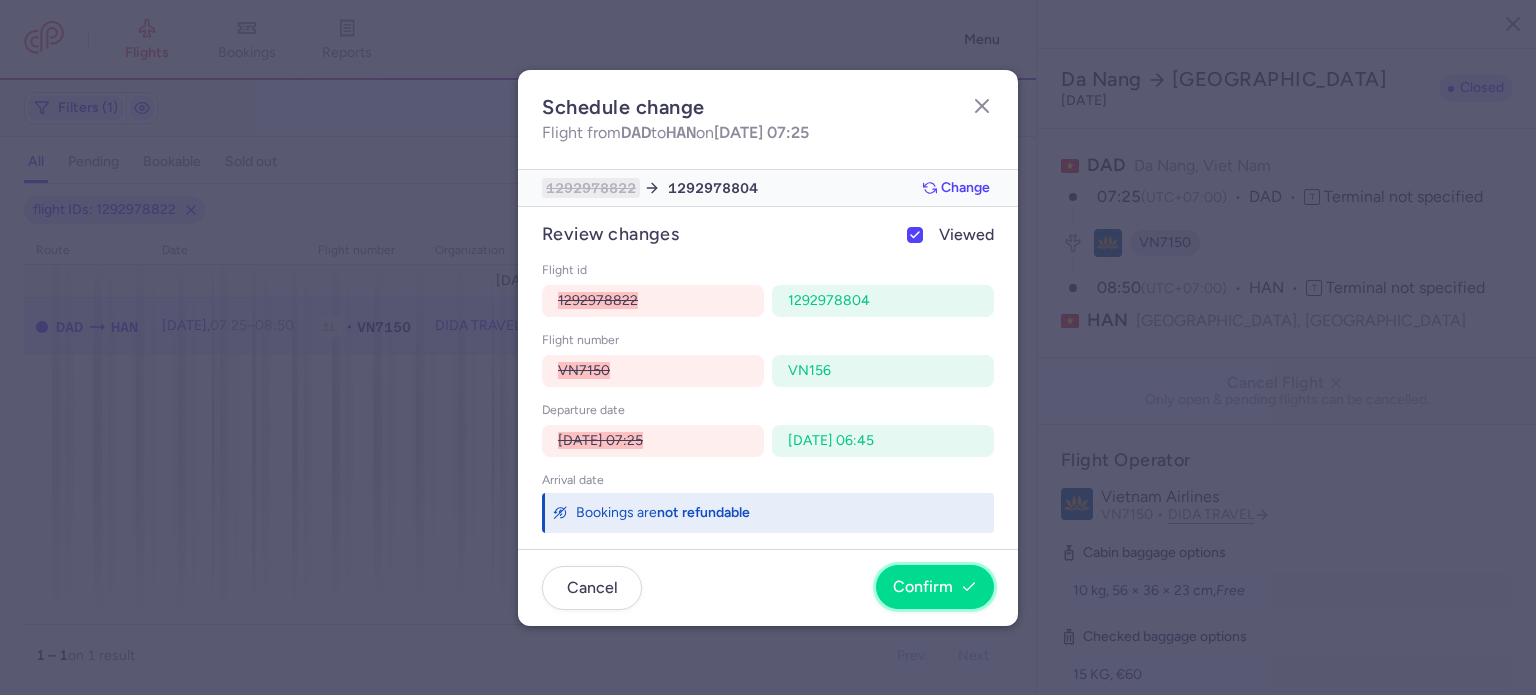 click on "Confirm" at bounding box center (923, 587) 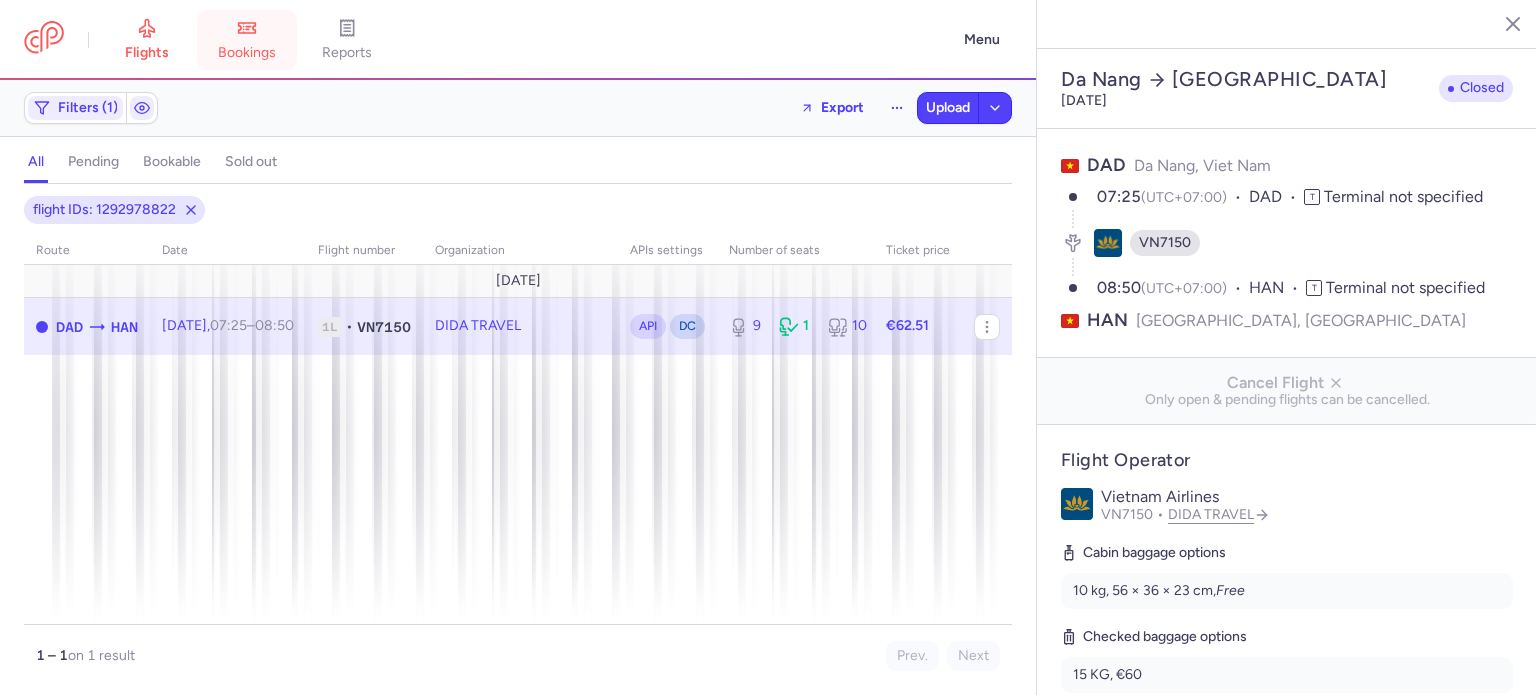 click 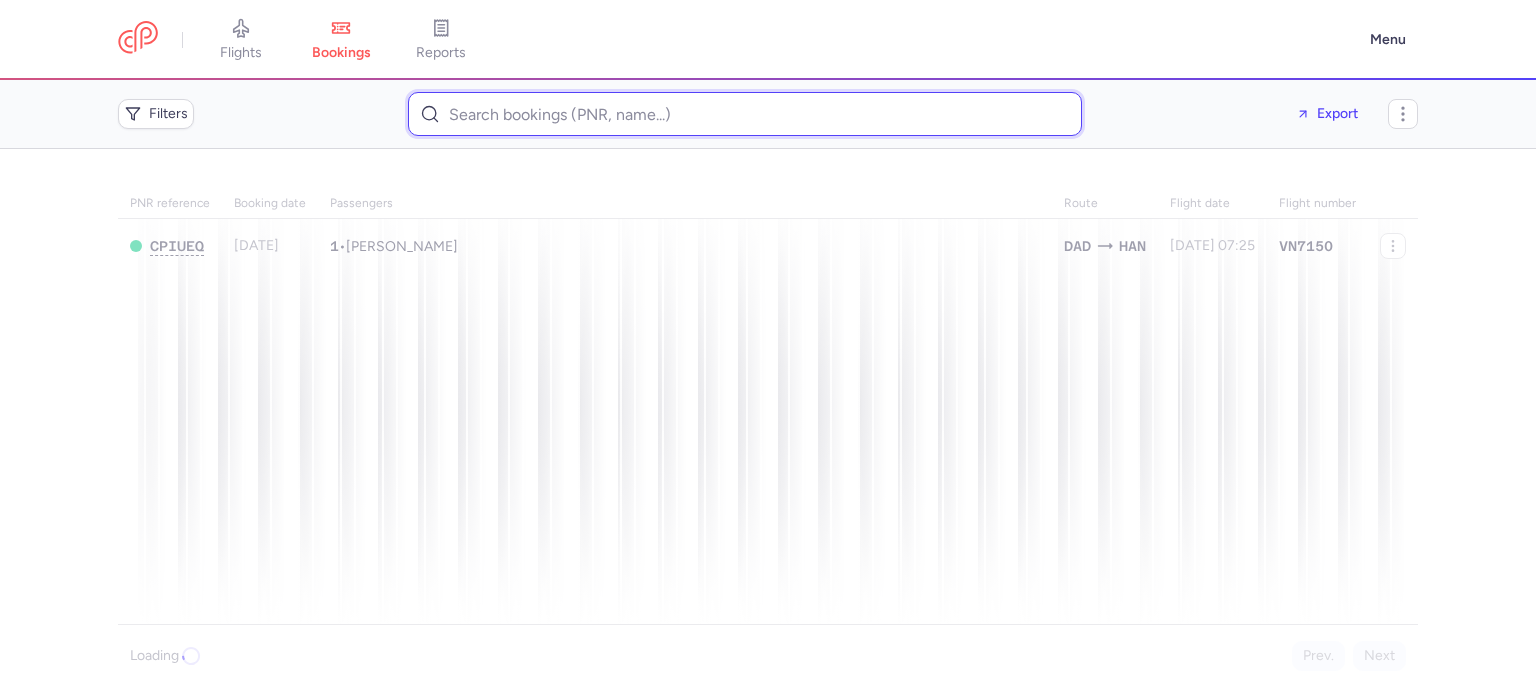 click at bounding box center [745, 114] 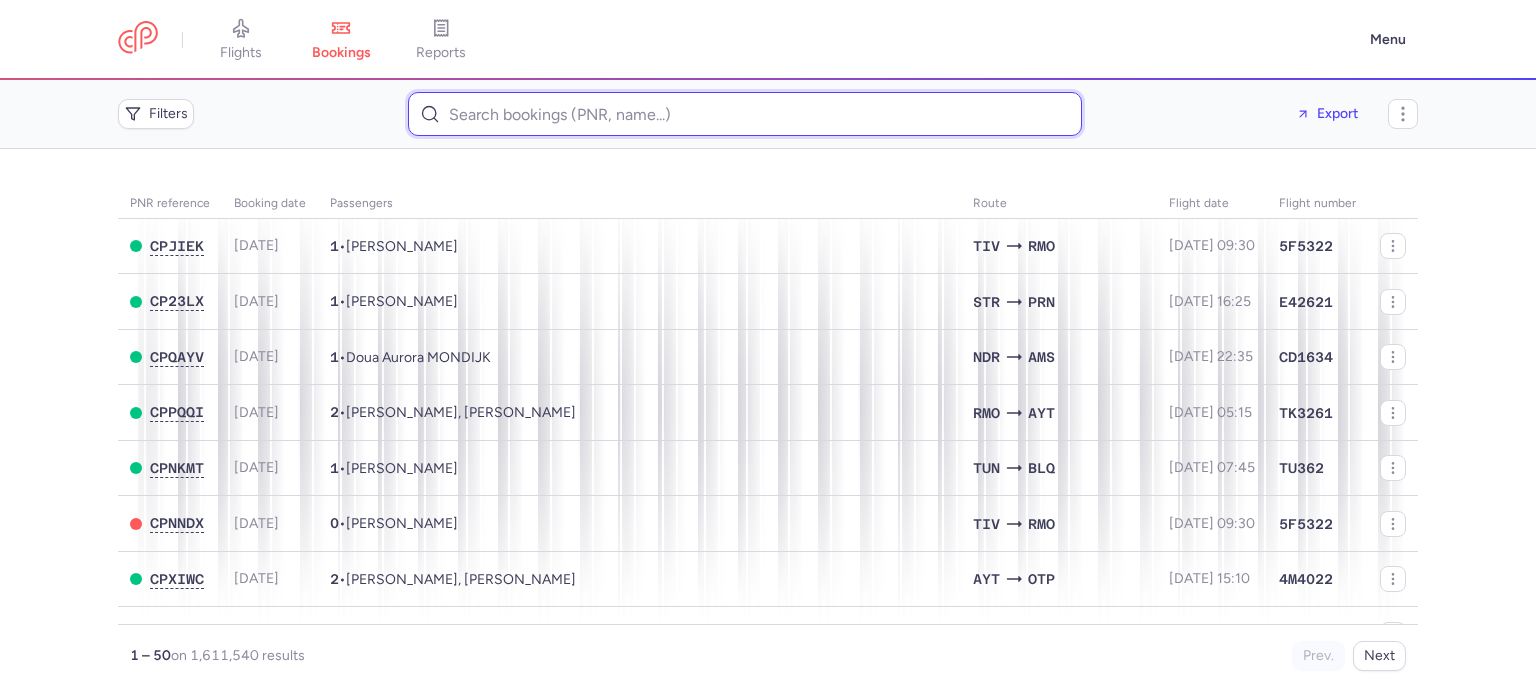 paste on "hbugnot@yahoo.fr" 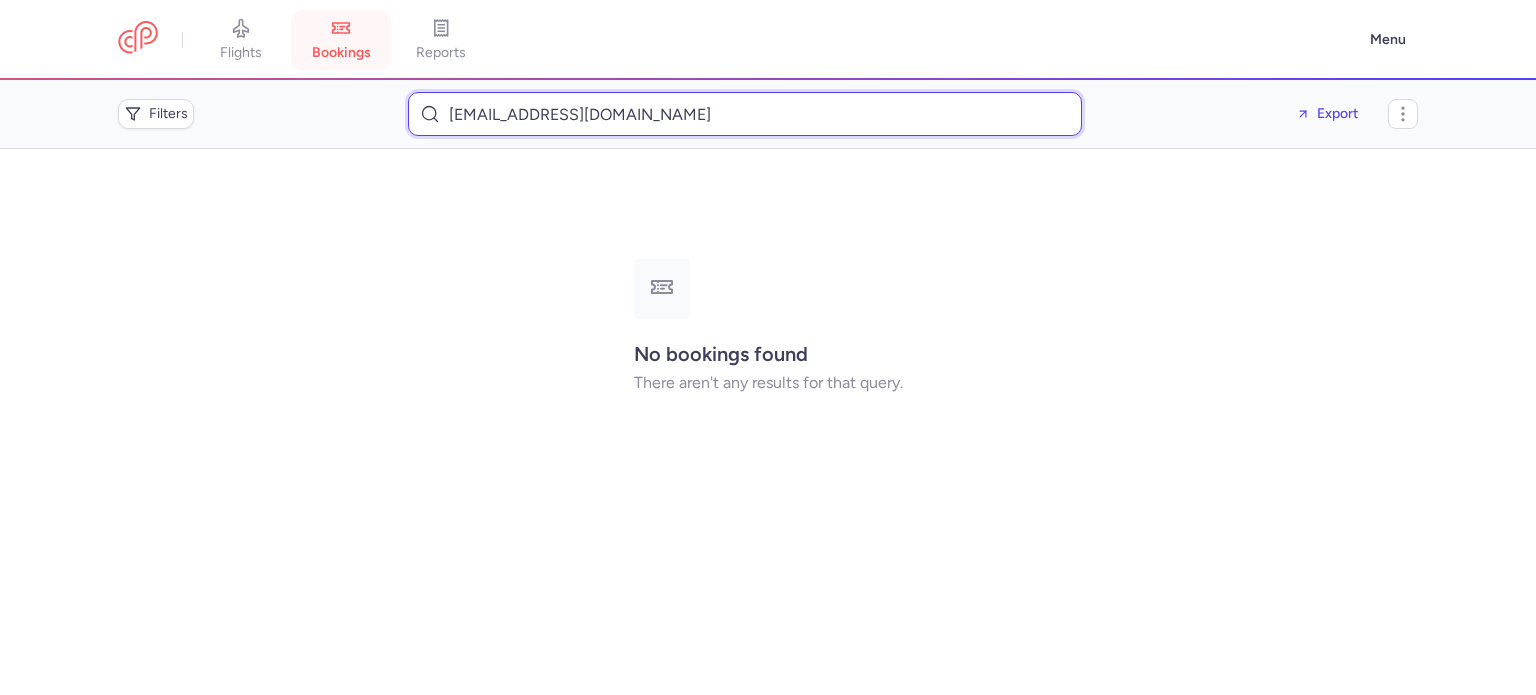 type on "hbugnot@yahoo.fr" 